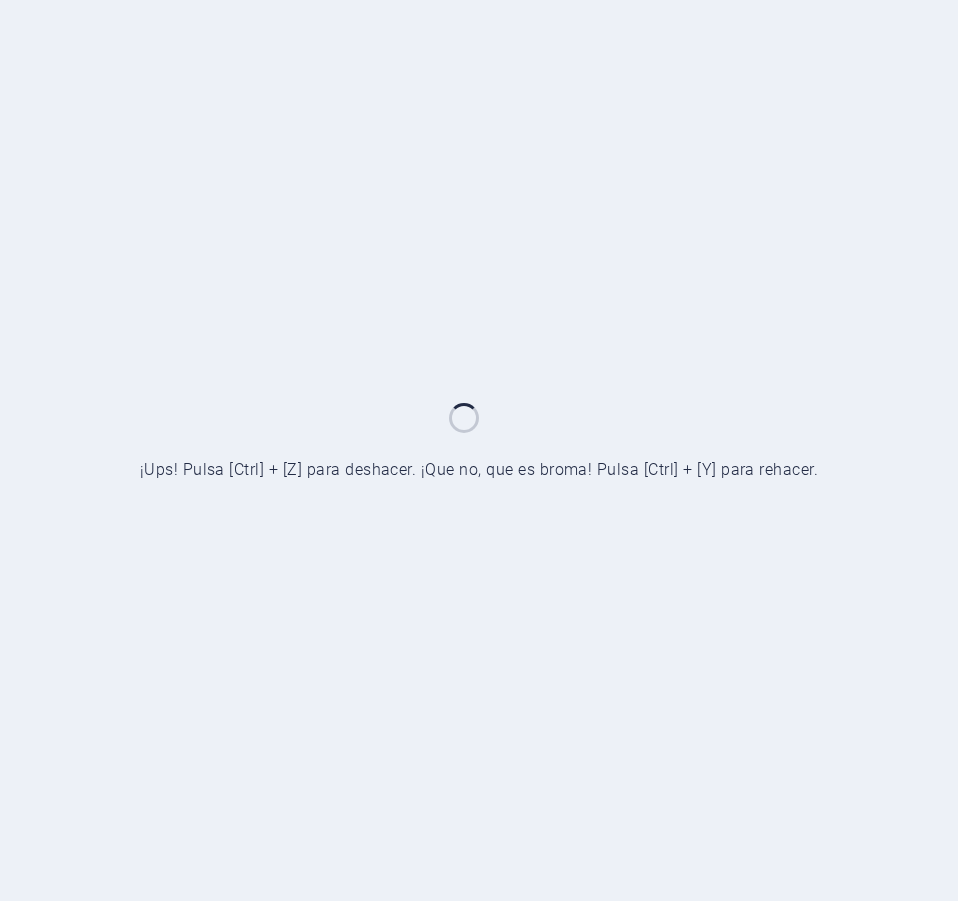 scroll, scrollTop: 0, scrollLeft: 0, axis: both 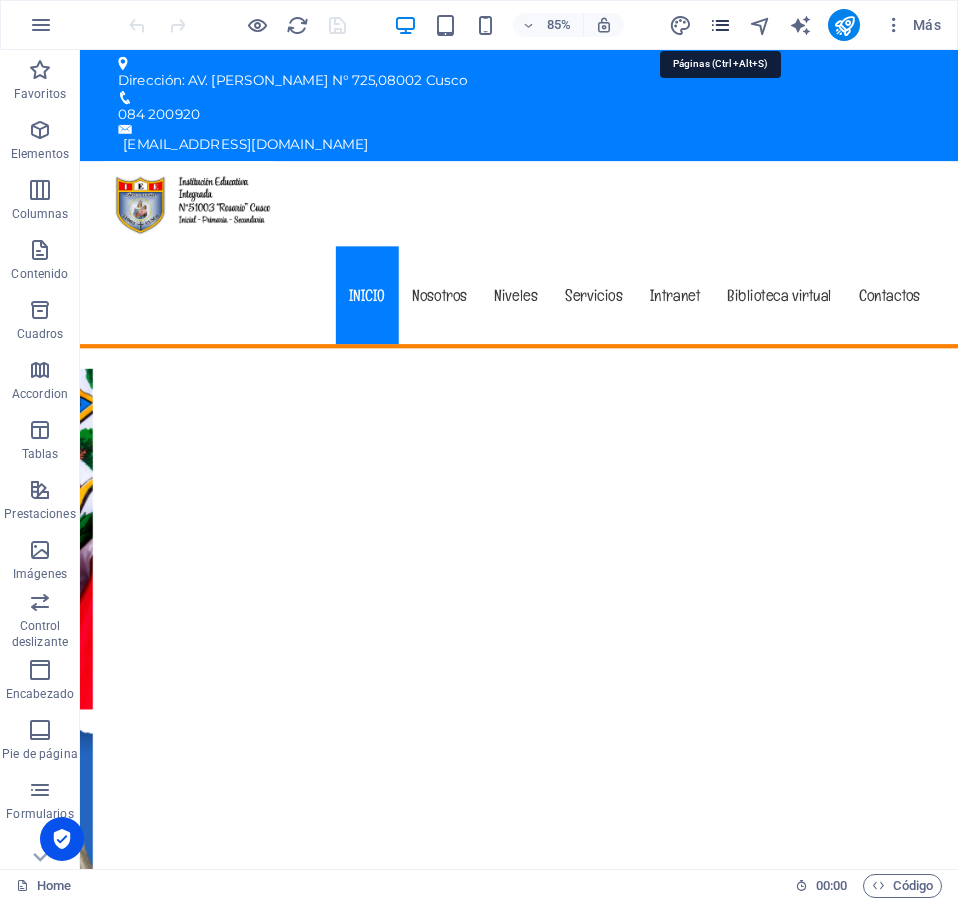 click at bounding box center [720, 25] 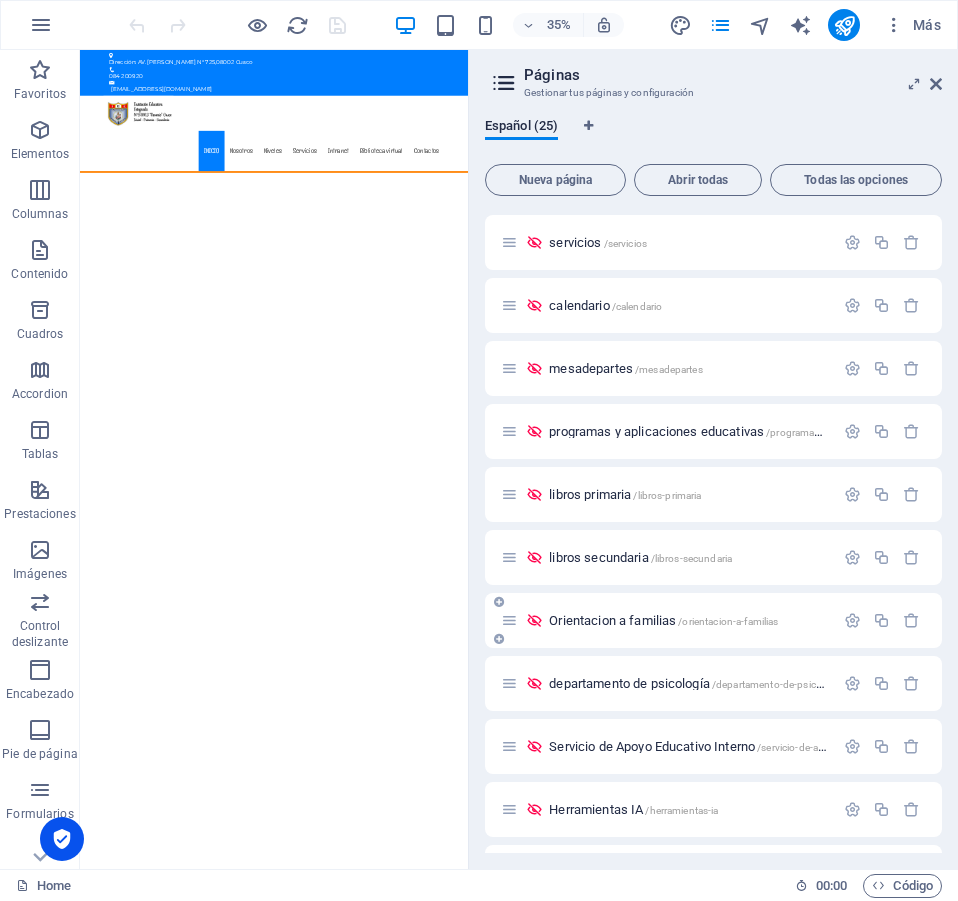 scroll, scrollTop: 700, scrollLeft: 0, axis: vertical 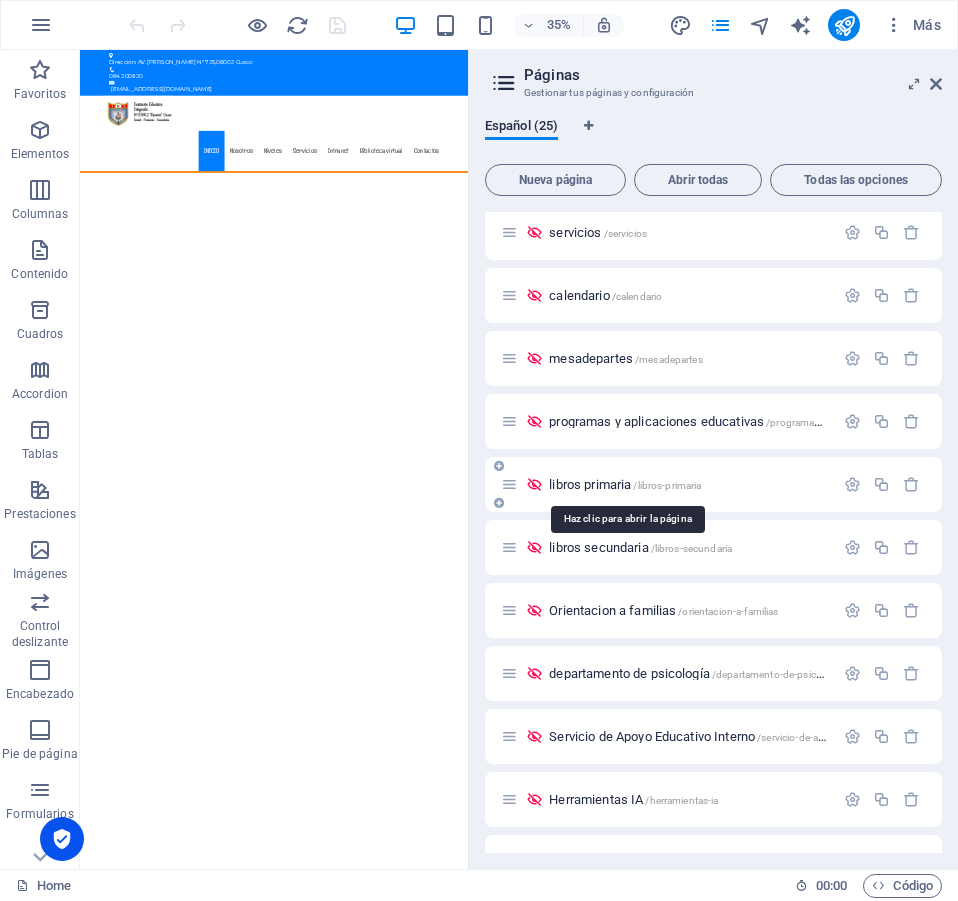 click on "libros primaria /libros-primaria" at bounding box center [625, 484] 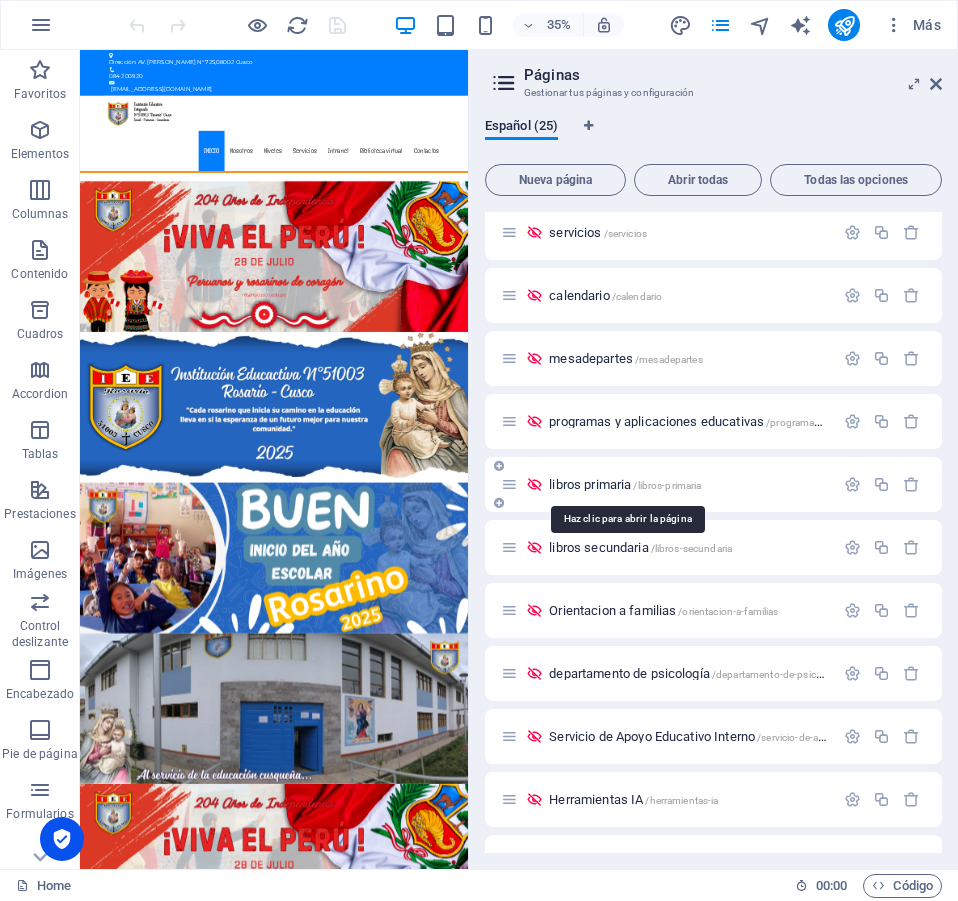 click on "libros primaria /libros-primaria" at bounding box center (713, 484) 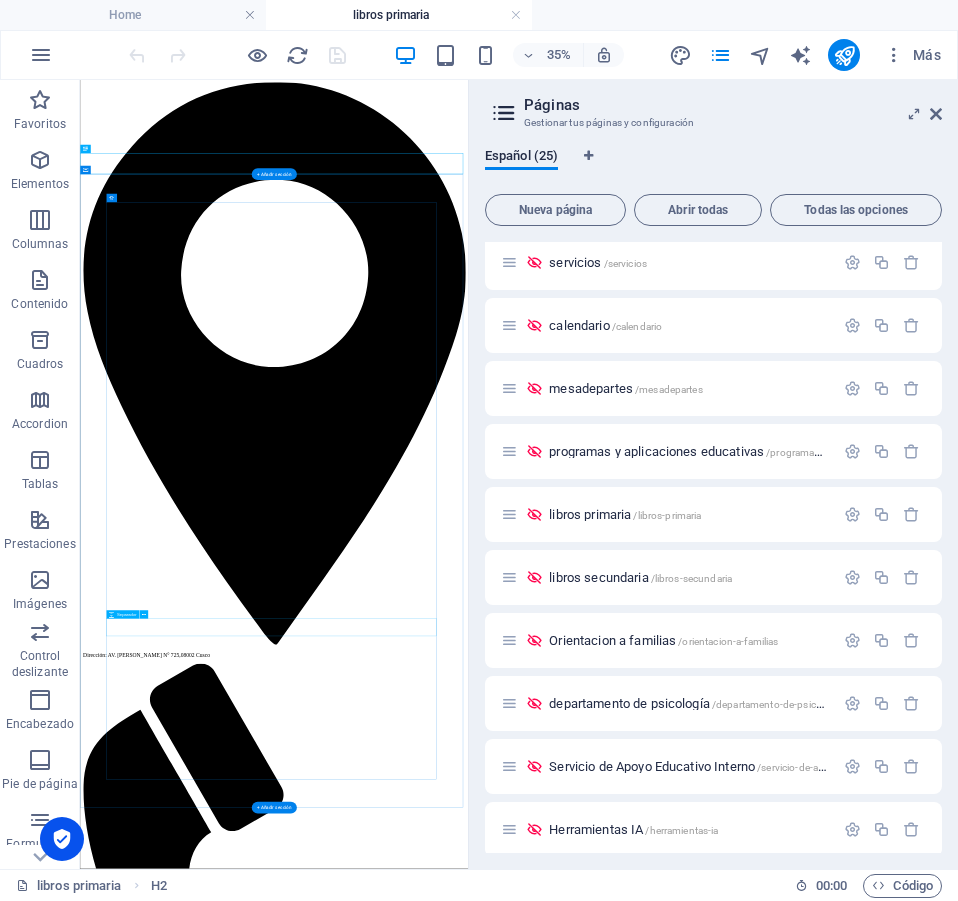 scroll, scrollTop: 0, scrollLeft: 0, axis: both 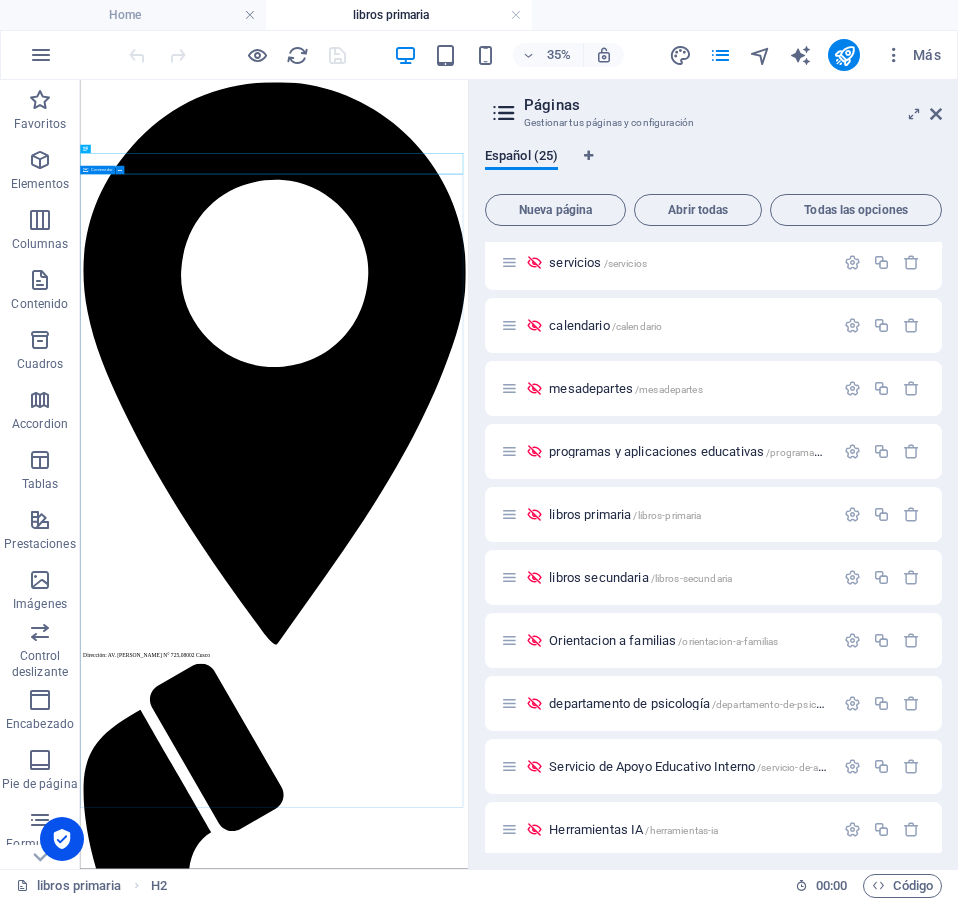 click on "Contenedor" at bounding box center [102, 170] 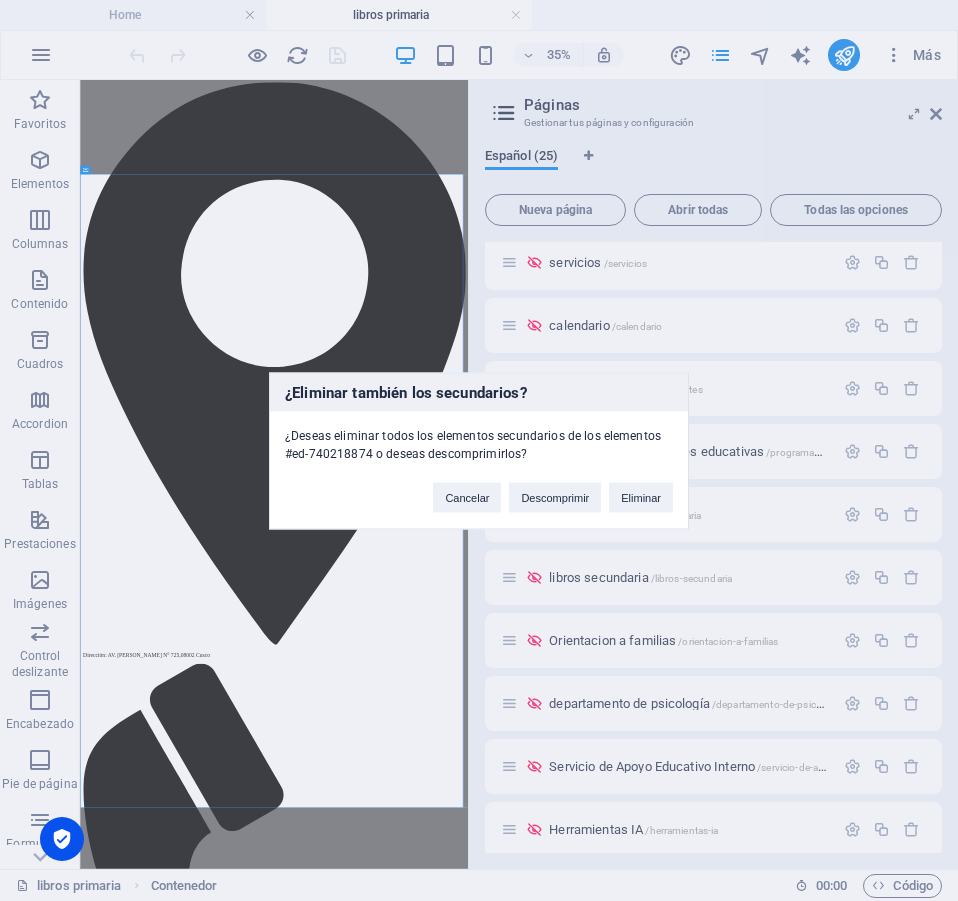 type 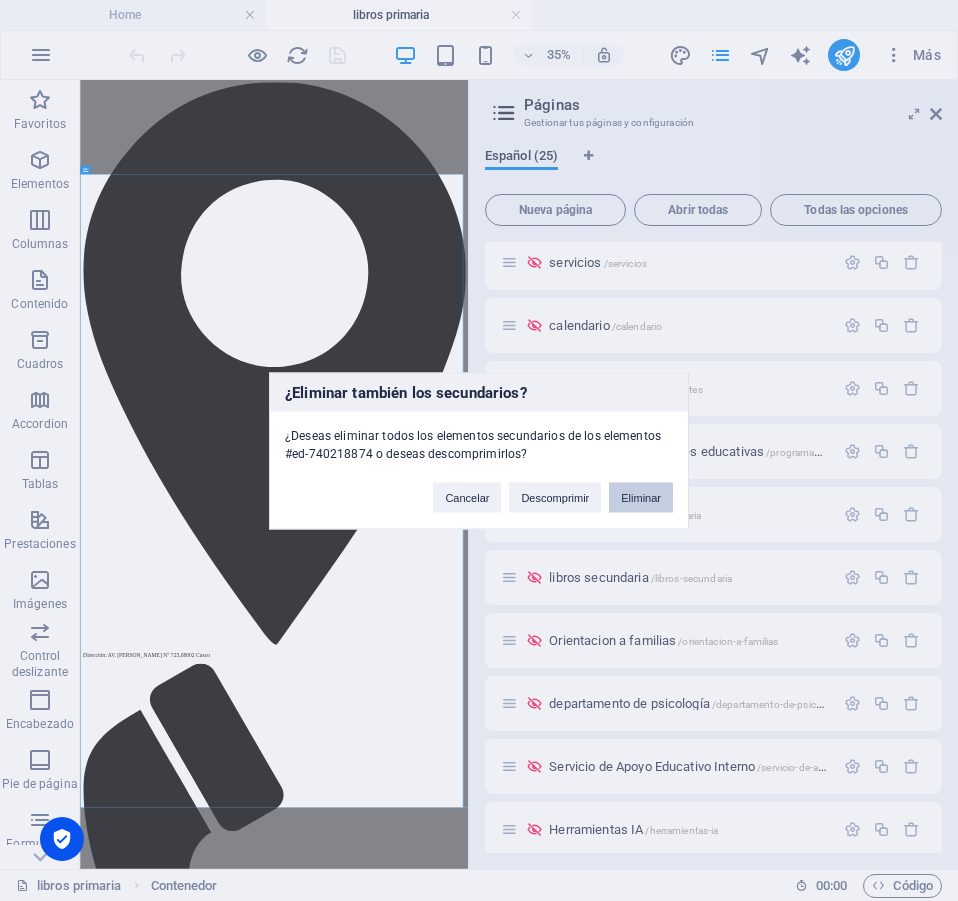 click on "Eliminar" at bounding box center (641, 497) 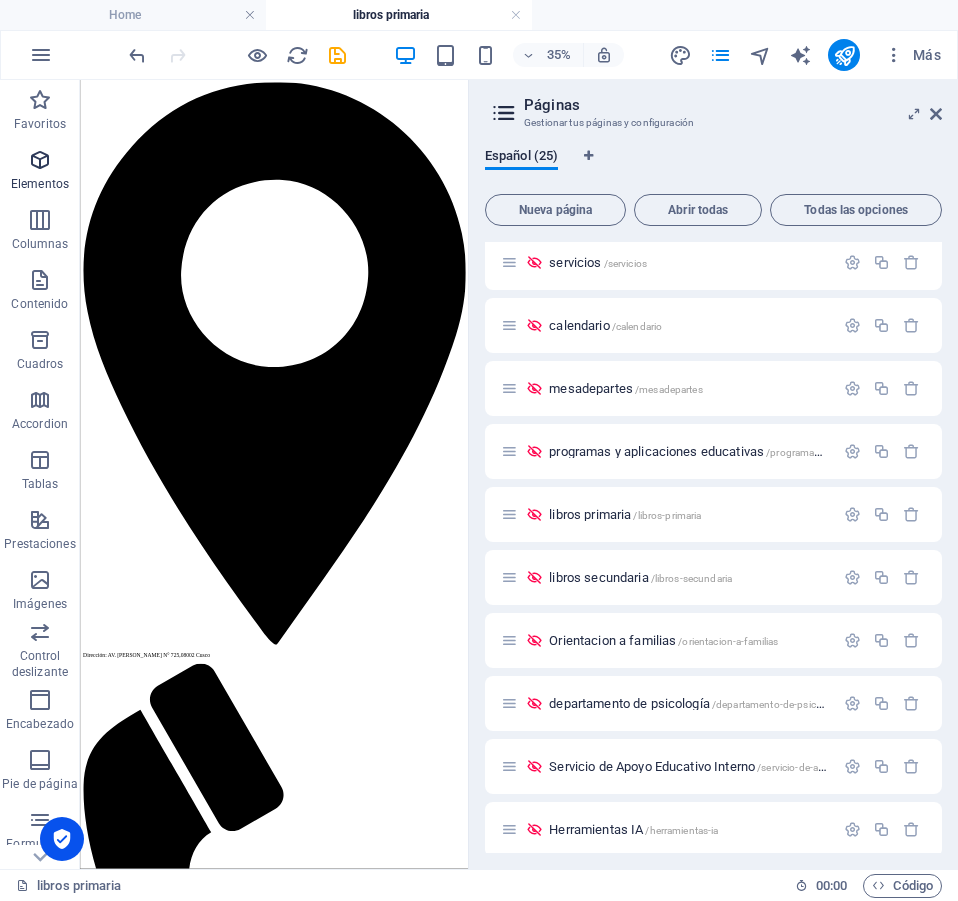 click on "Elementos" at bounding box center [40, 172] 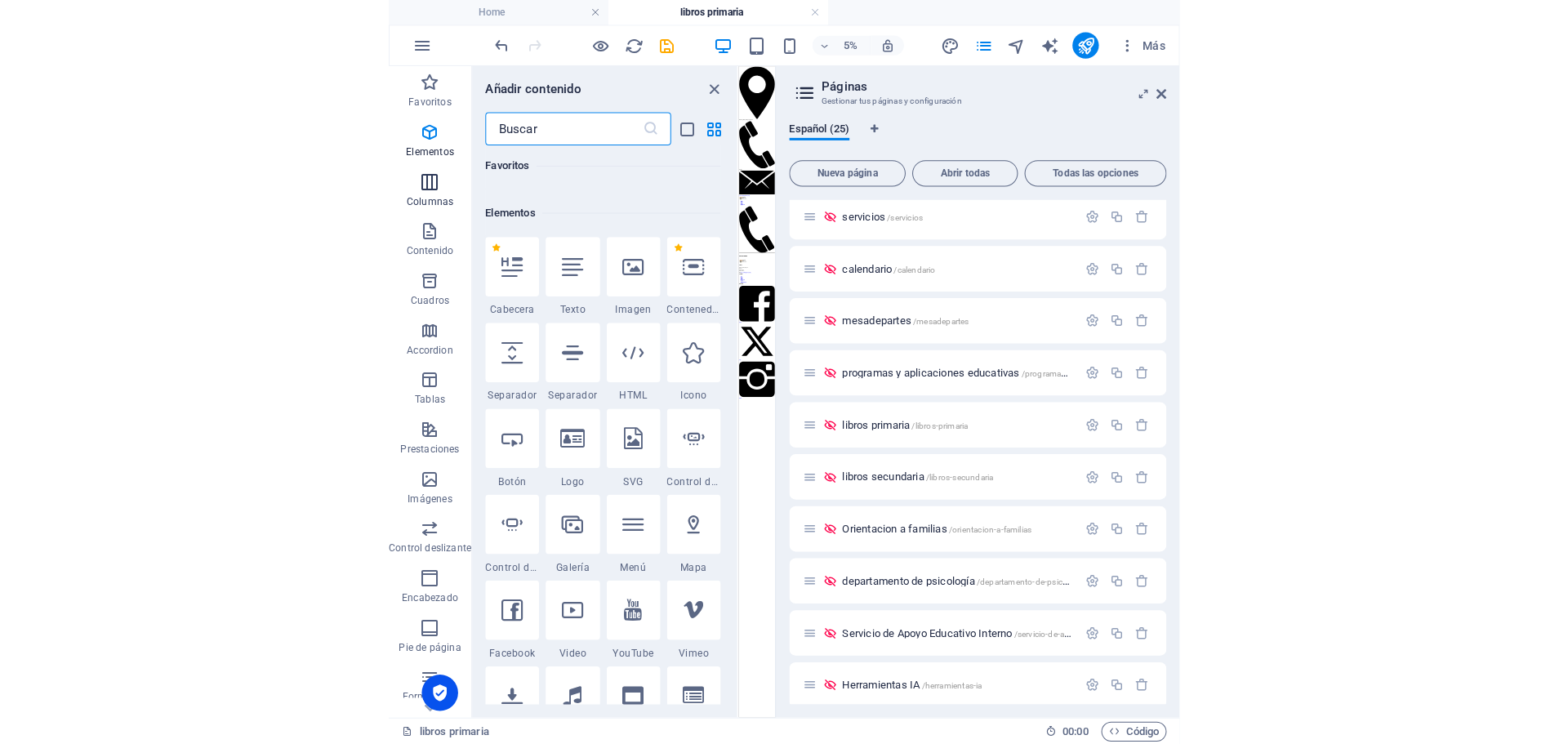 scroll, scrollTop: 308, scrollLeft: 0, axis: vertical 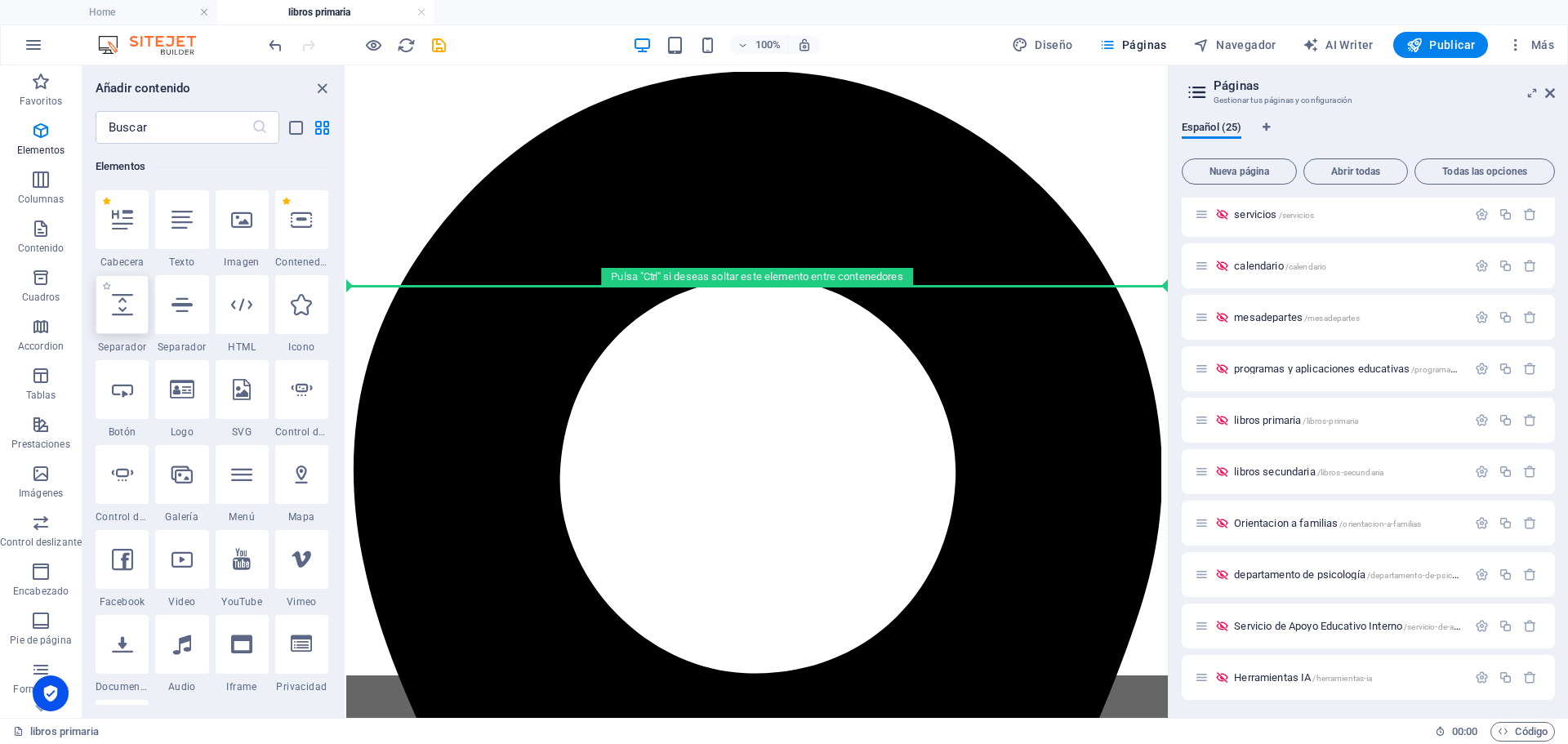 select on "px" 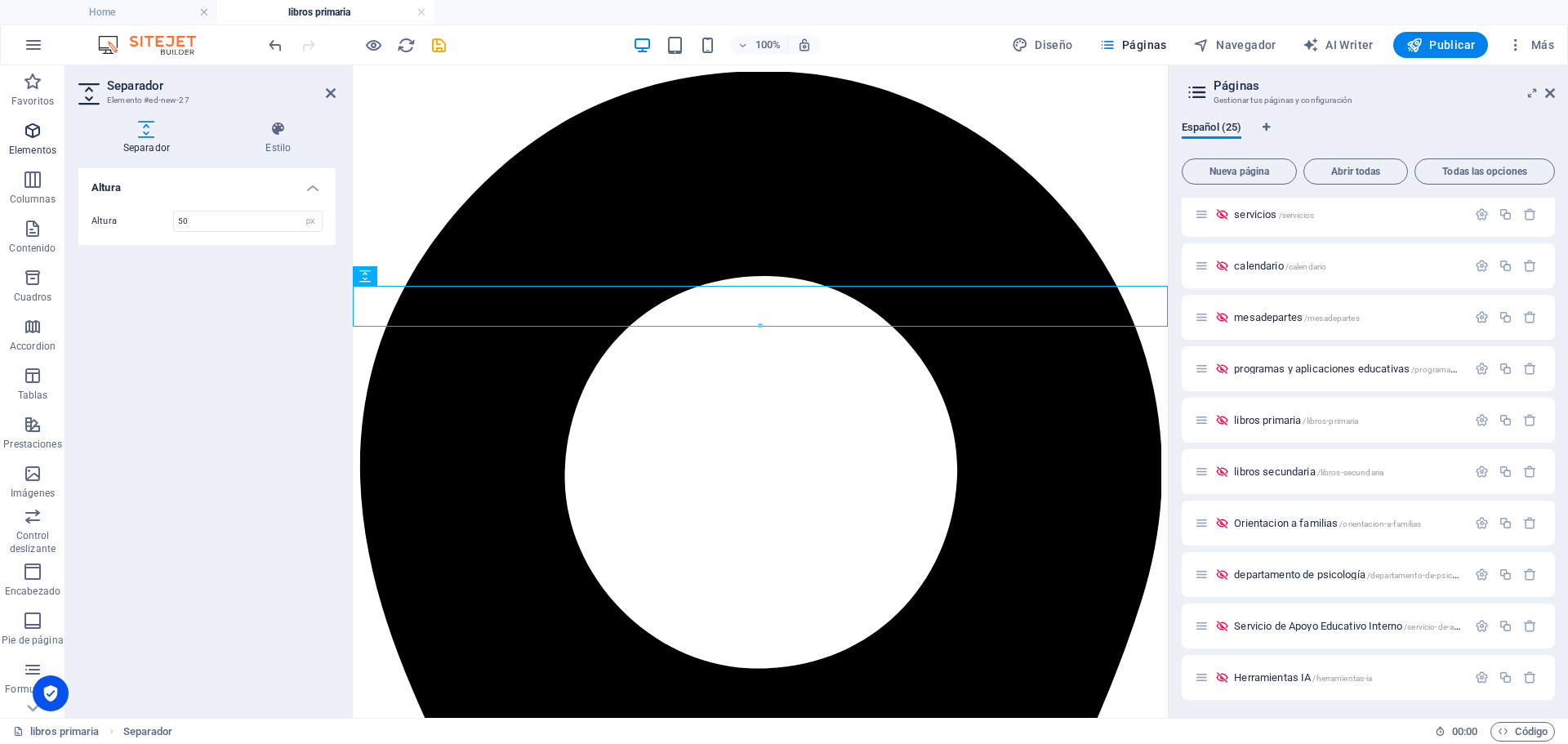 click at bounding box center [33, 131] 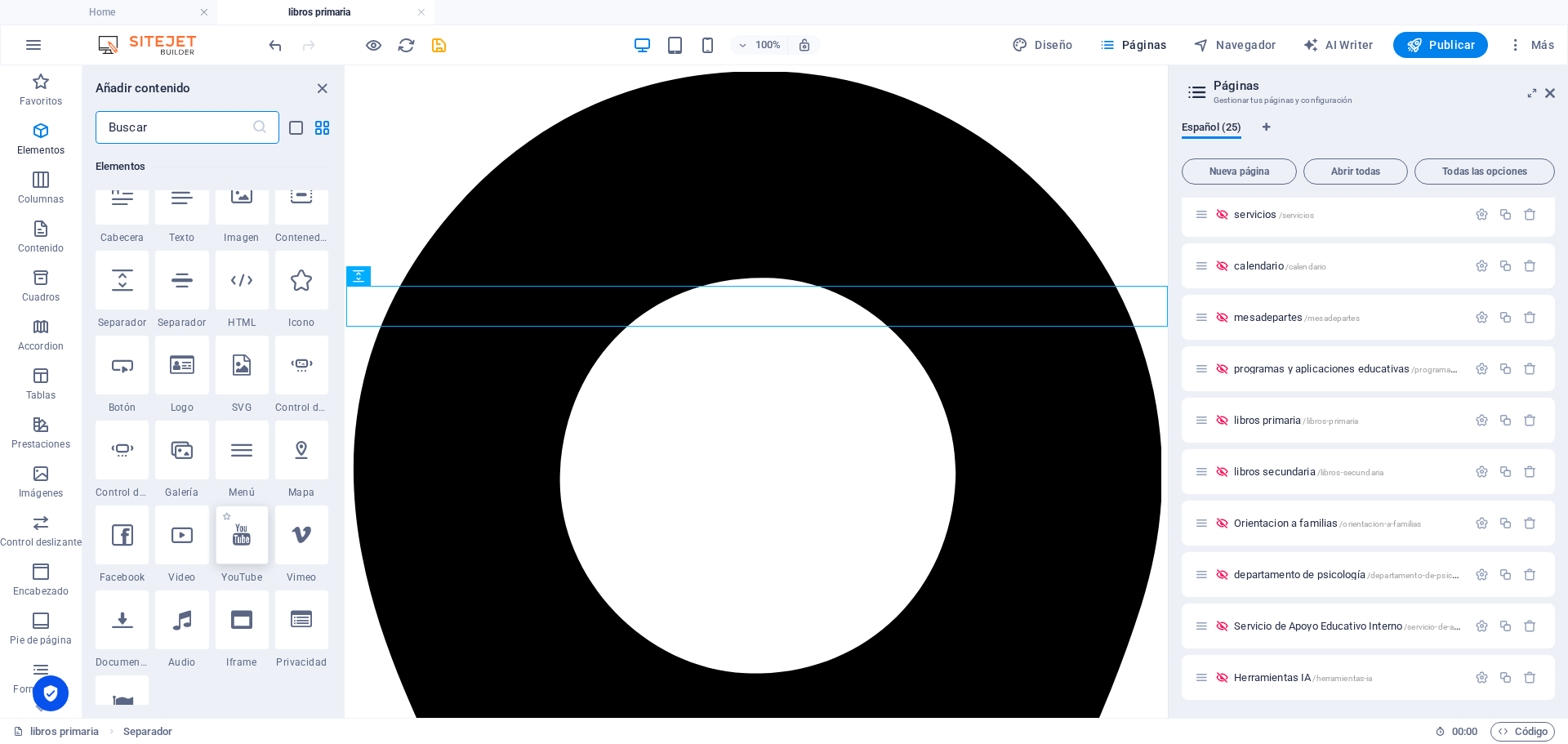scroll, scrollTop: 308, scrollLeft: 0, axis: vertical 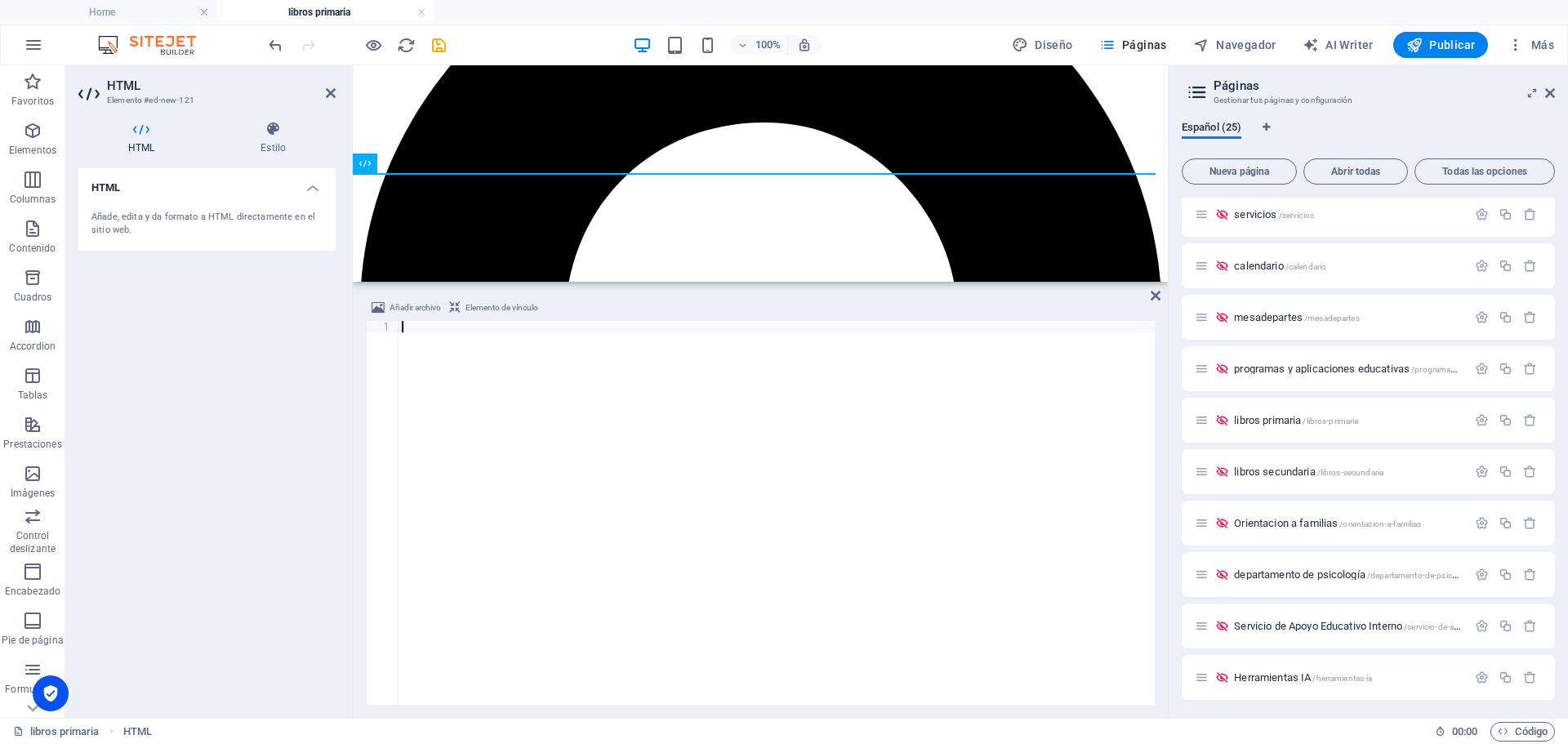 type on "</html>" 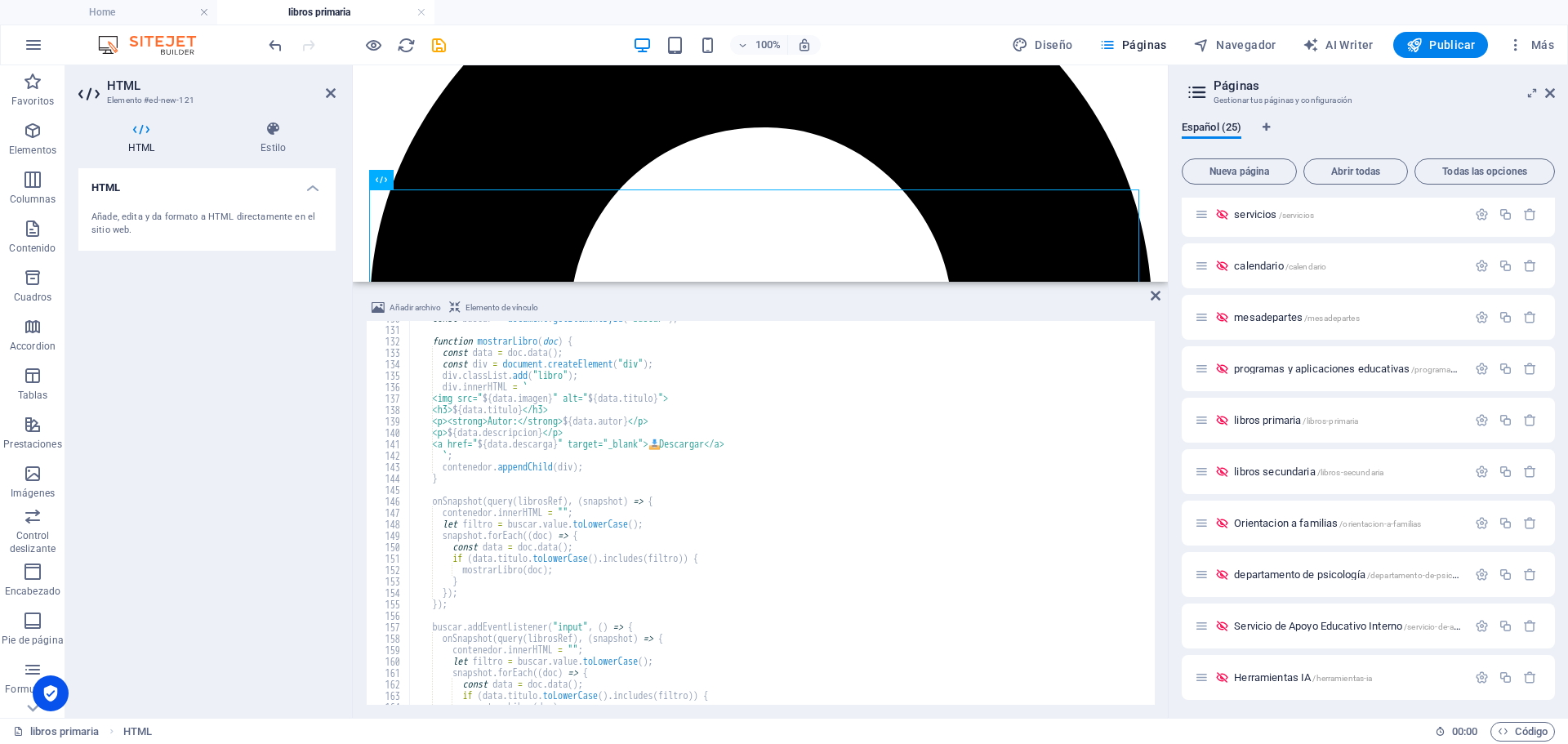 scroll, scrollTop: 1483, scrollLeft: 0, axis: vertical 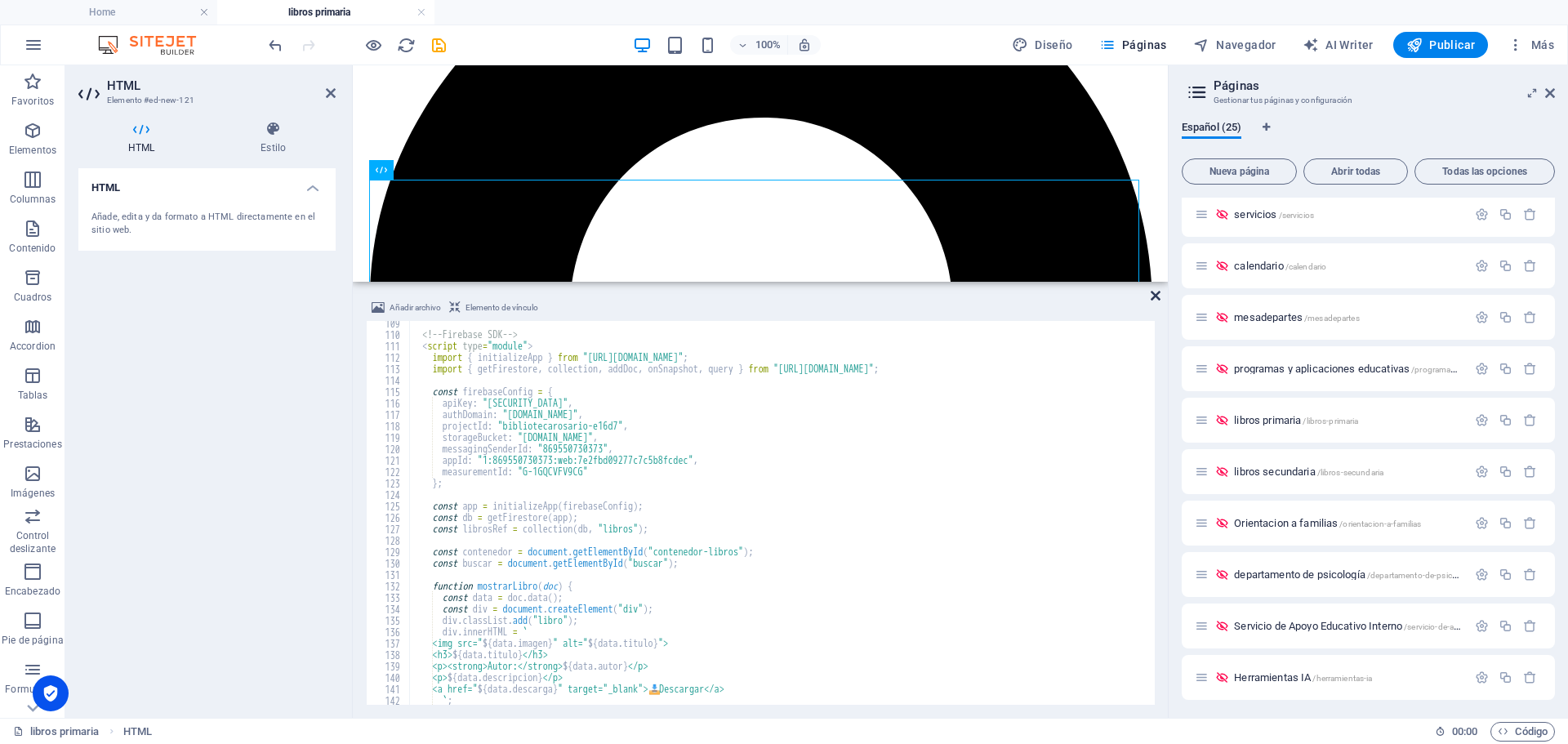 click at bounding box center (1156, 296) 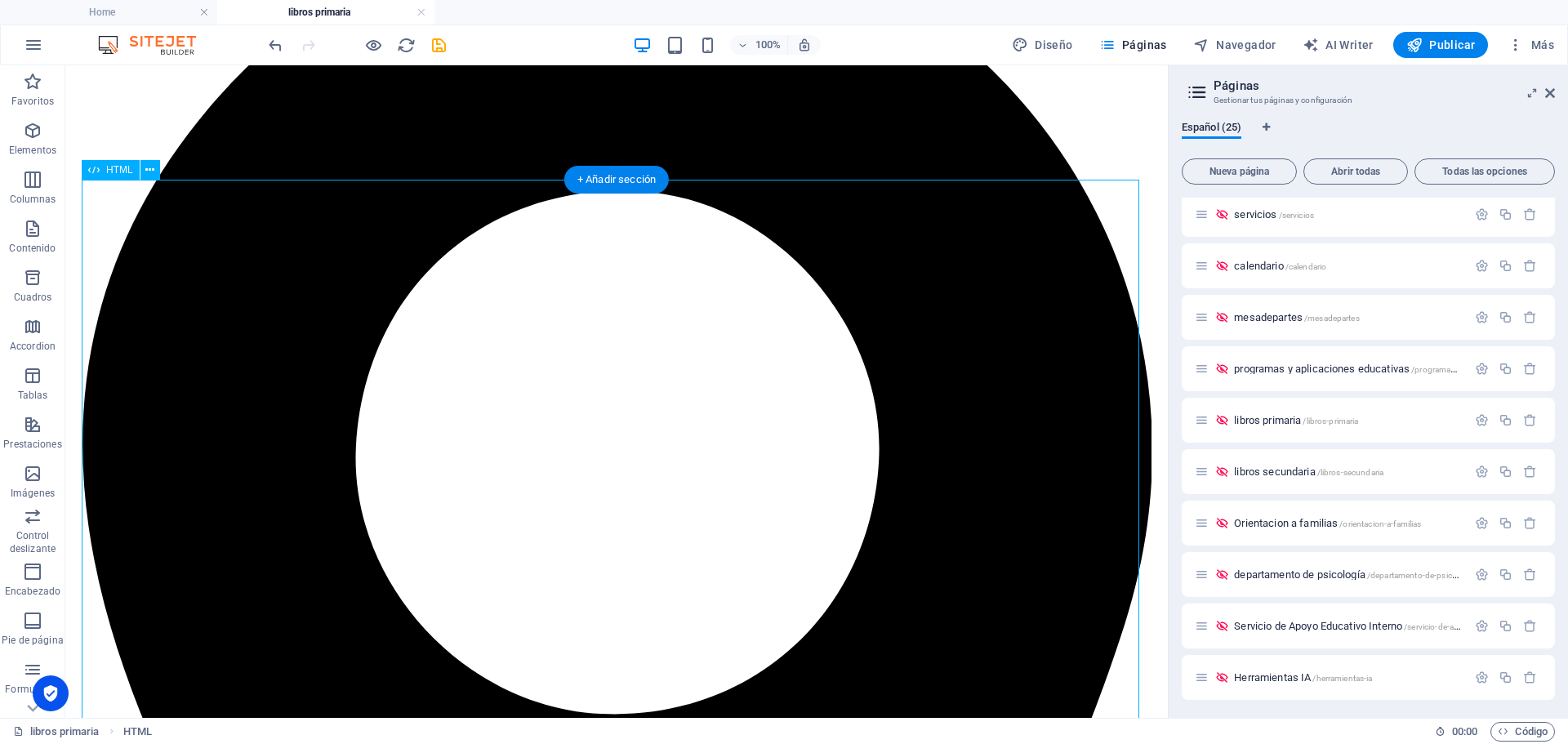 click on "Biblioteca Rosario
[GEOGRAPHIC_DATA]
📚 Panel de Administración
Agregar libro" at bounding box center [617, 5774] 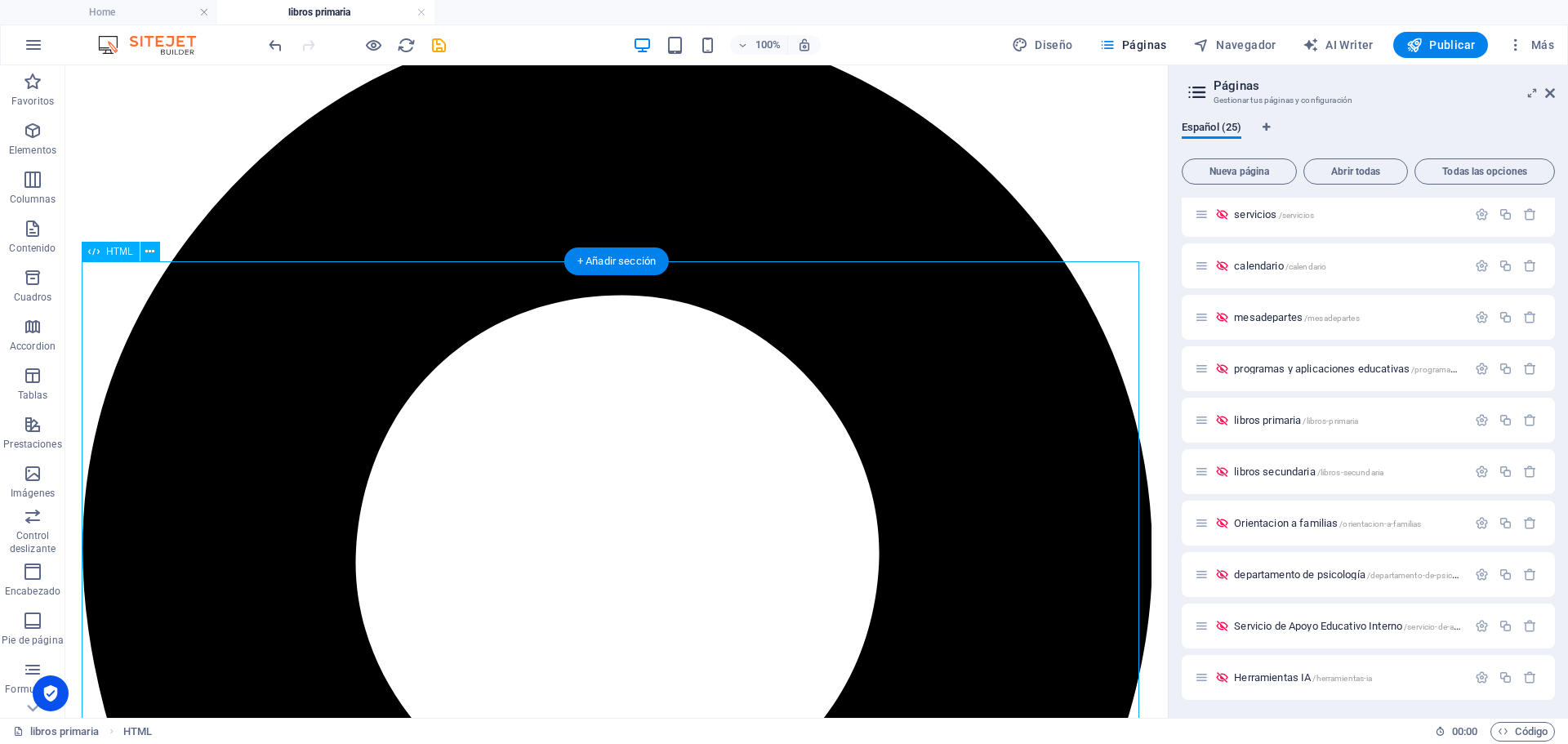 scroll, scrollTop: 82, scrollLeft: 0, axis: vertical 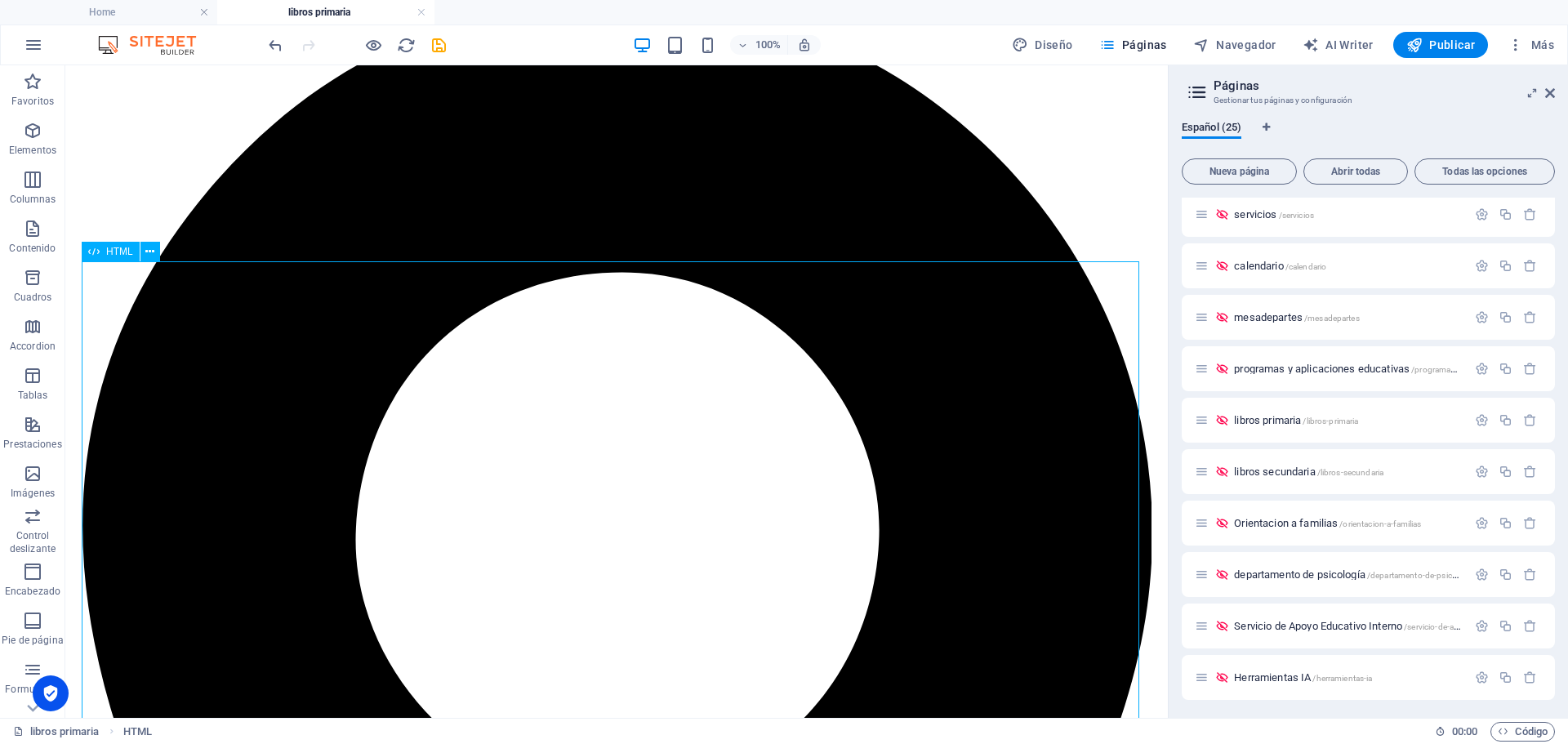 click on "HTML" at bounding box center [119, 252] 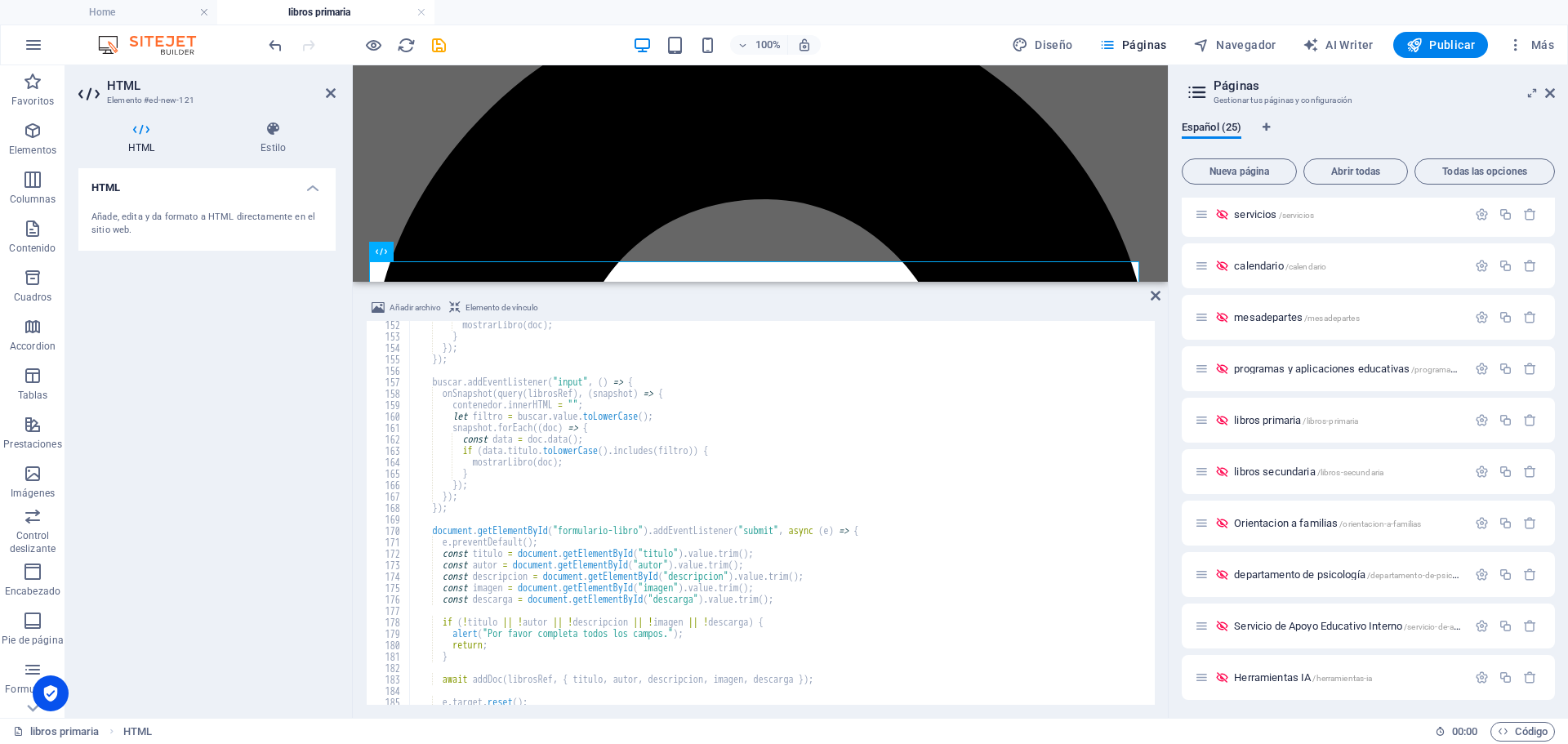 scroll, scrollTop: 1780, scrollLeft: 0, axis: vertical 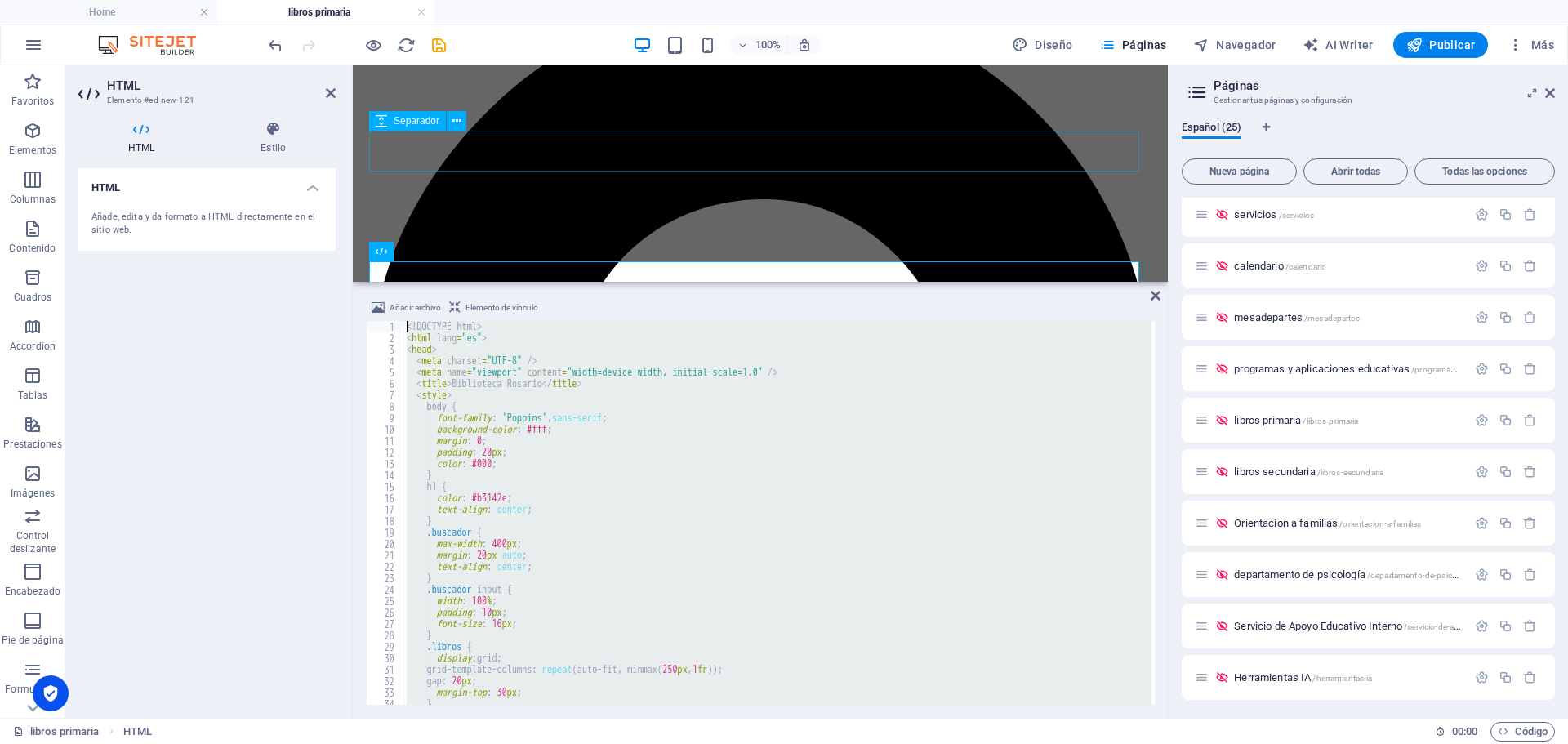 drag, startPoint x: 463, startPoint y: 694, endPoint x: 403, endPoint y: 127, distance: 570.16577 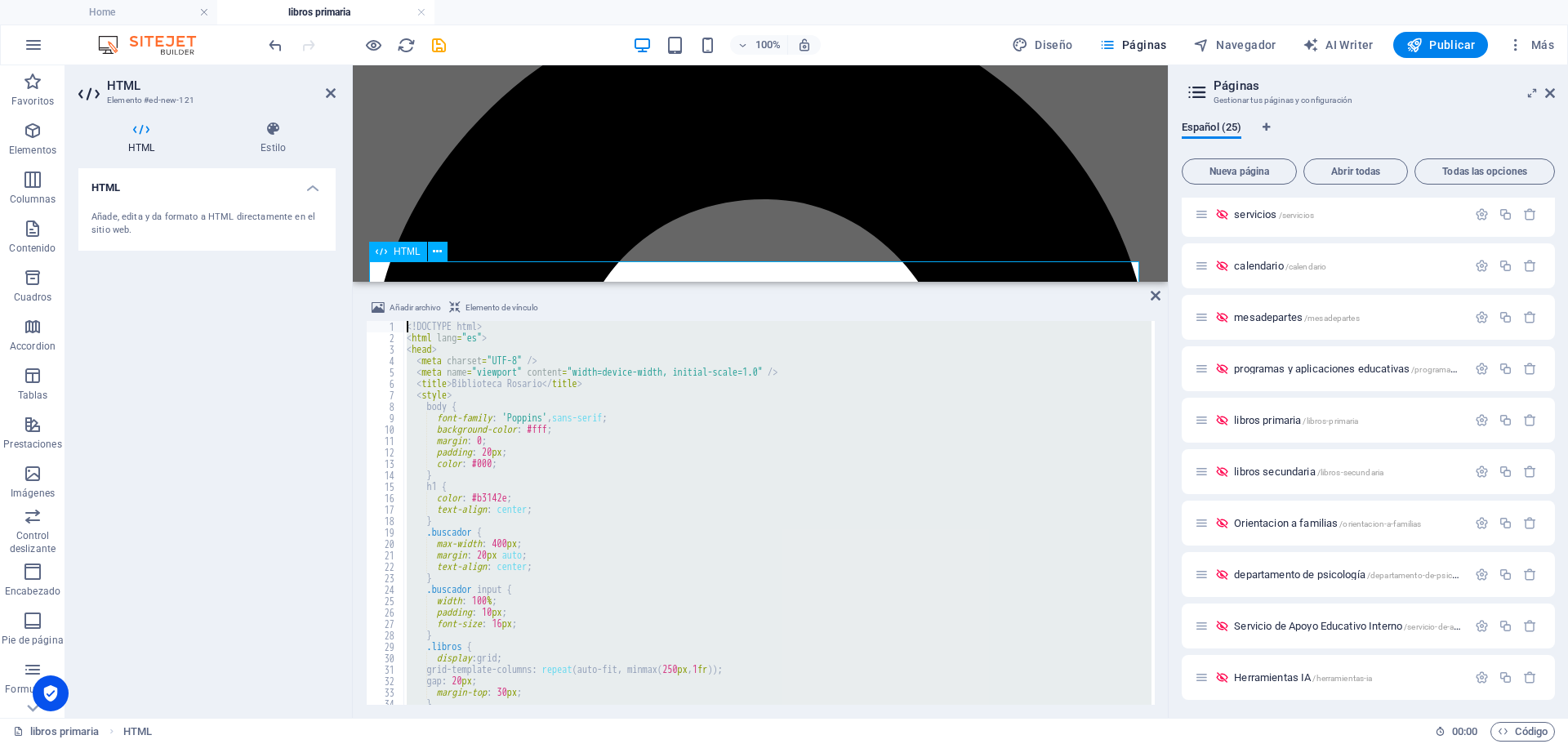 type 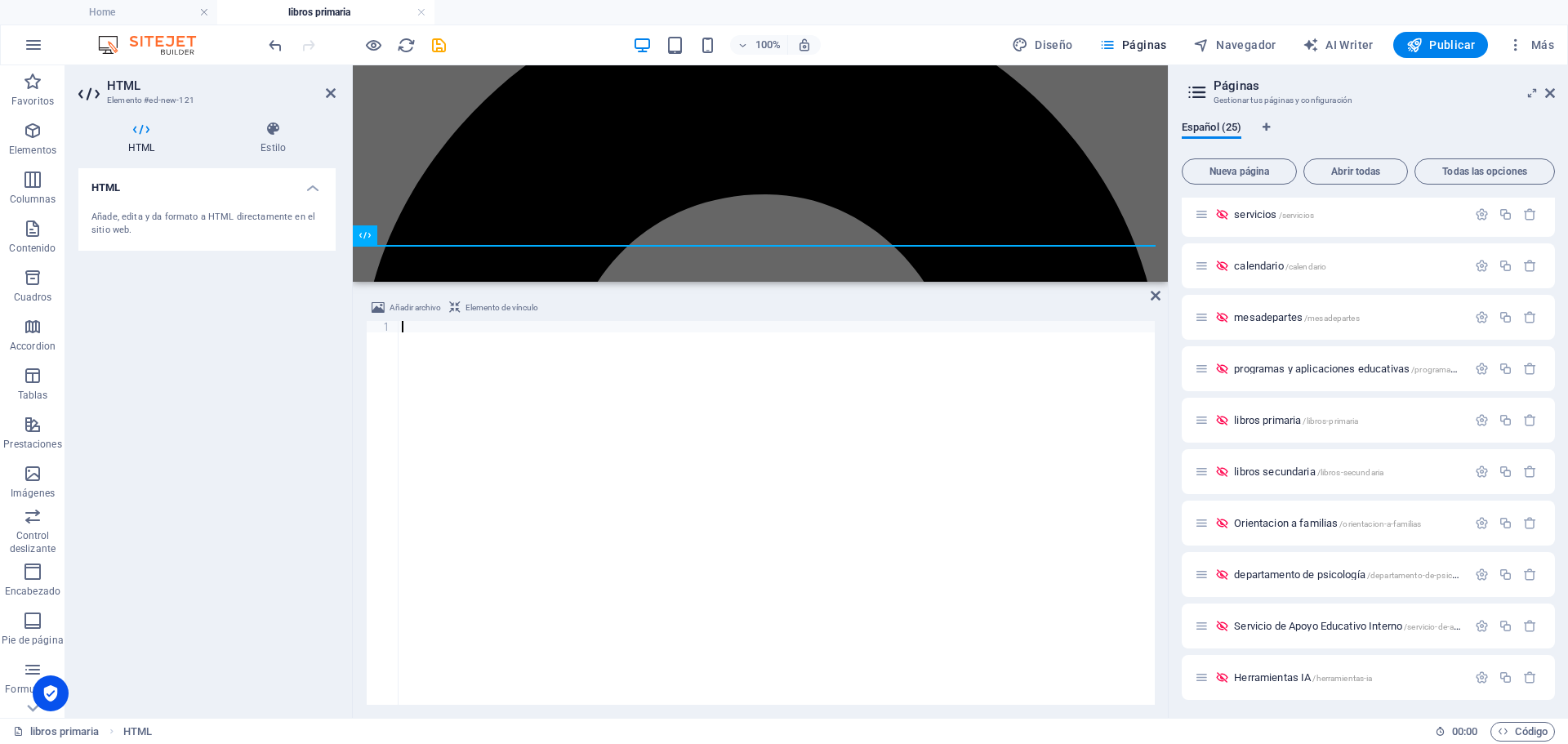 scroll, scrollTop: 2177, scrollLeft: 0, axis: vertical 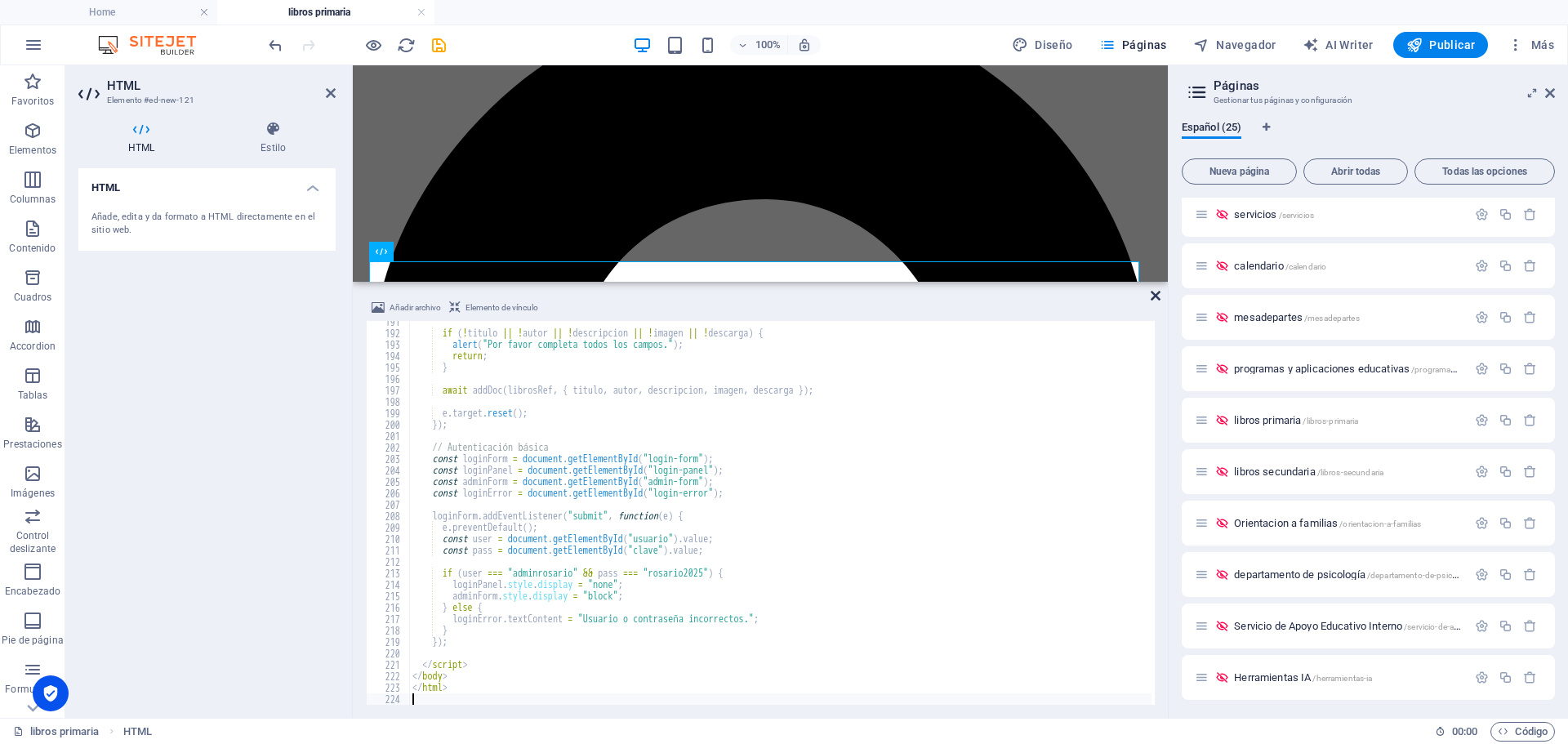 click at bounding box center [1156, 296] 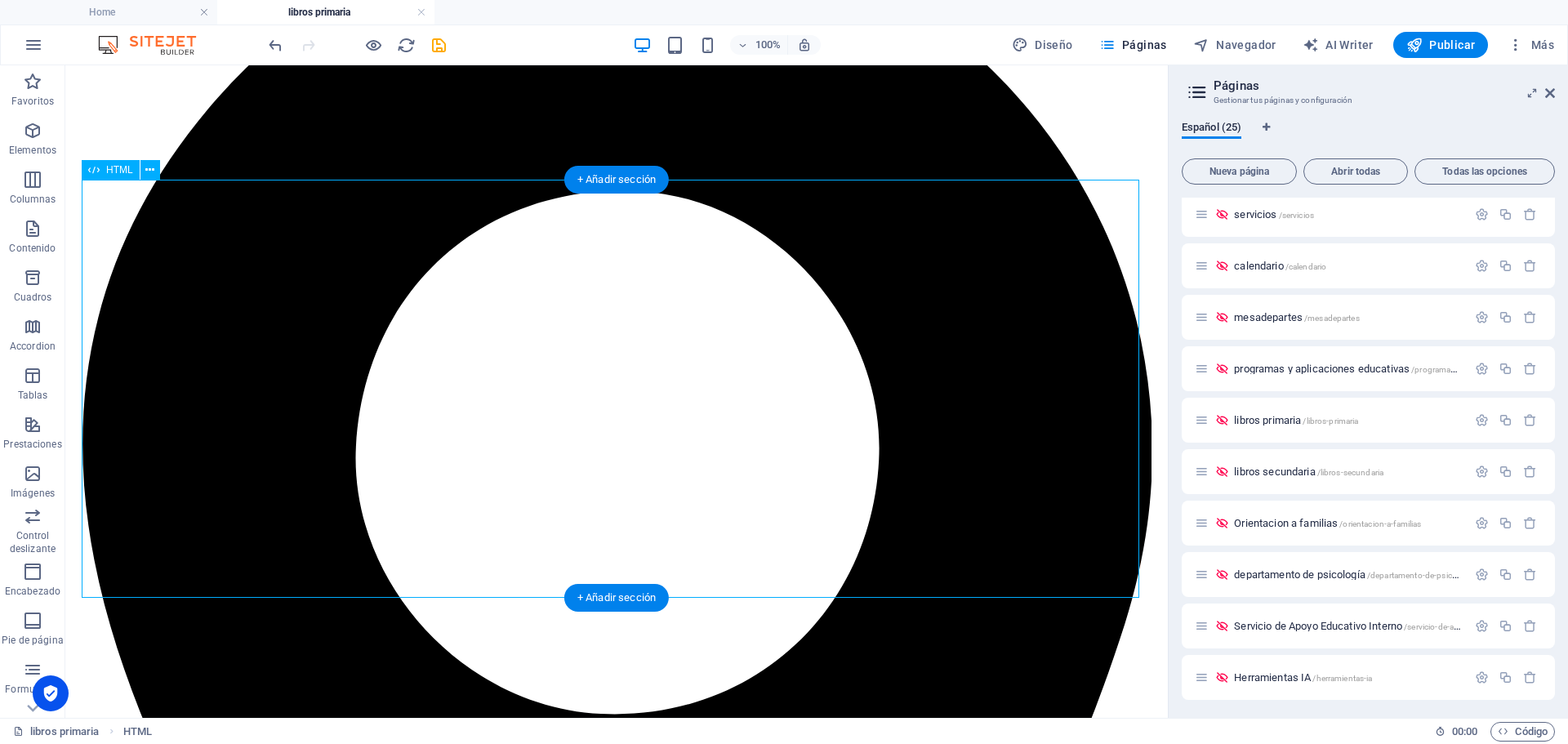 scroll, scrollTop: 0, scrollLeft: 0, axis: both 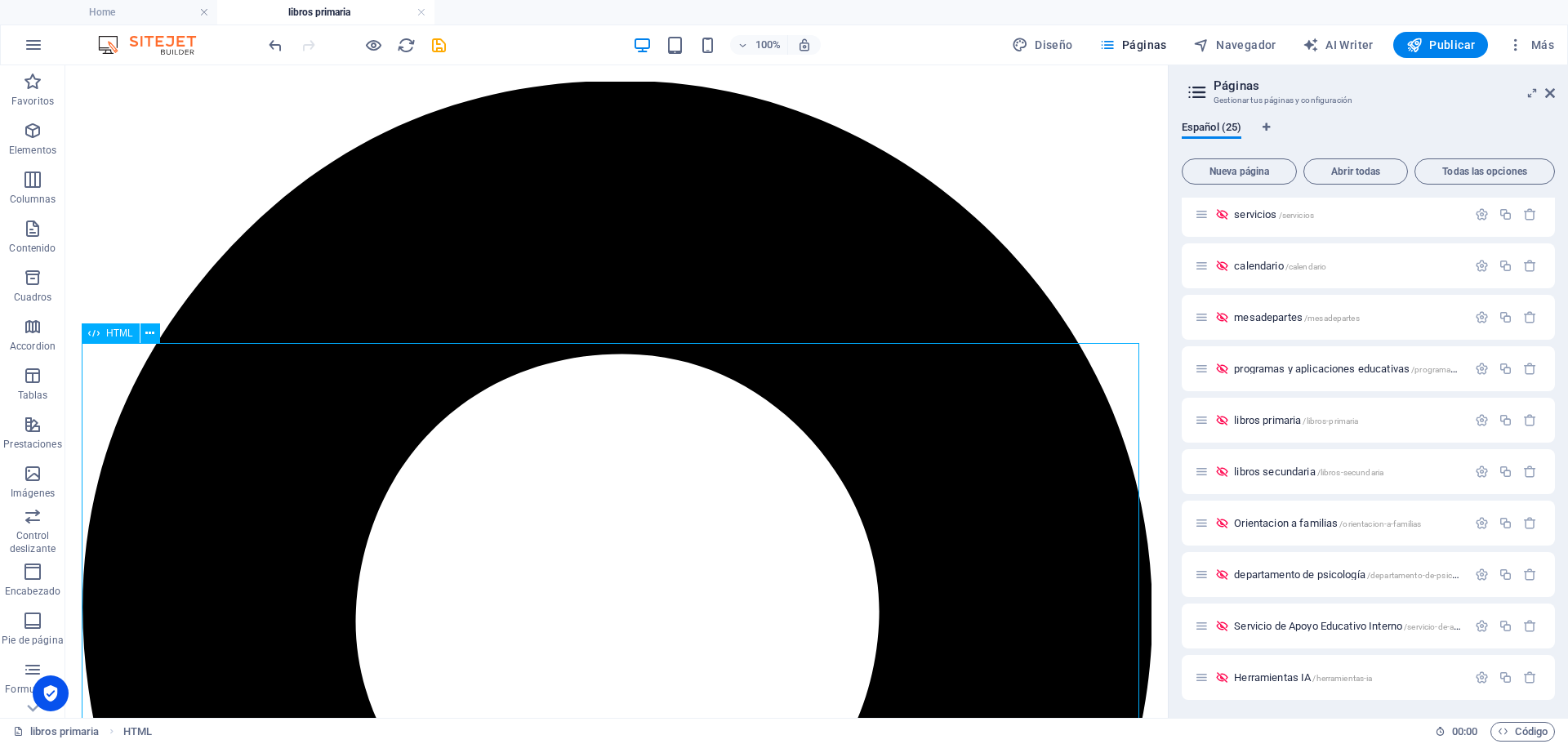 click at bounding box center [94, 333] 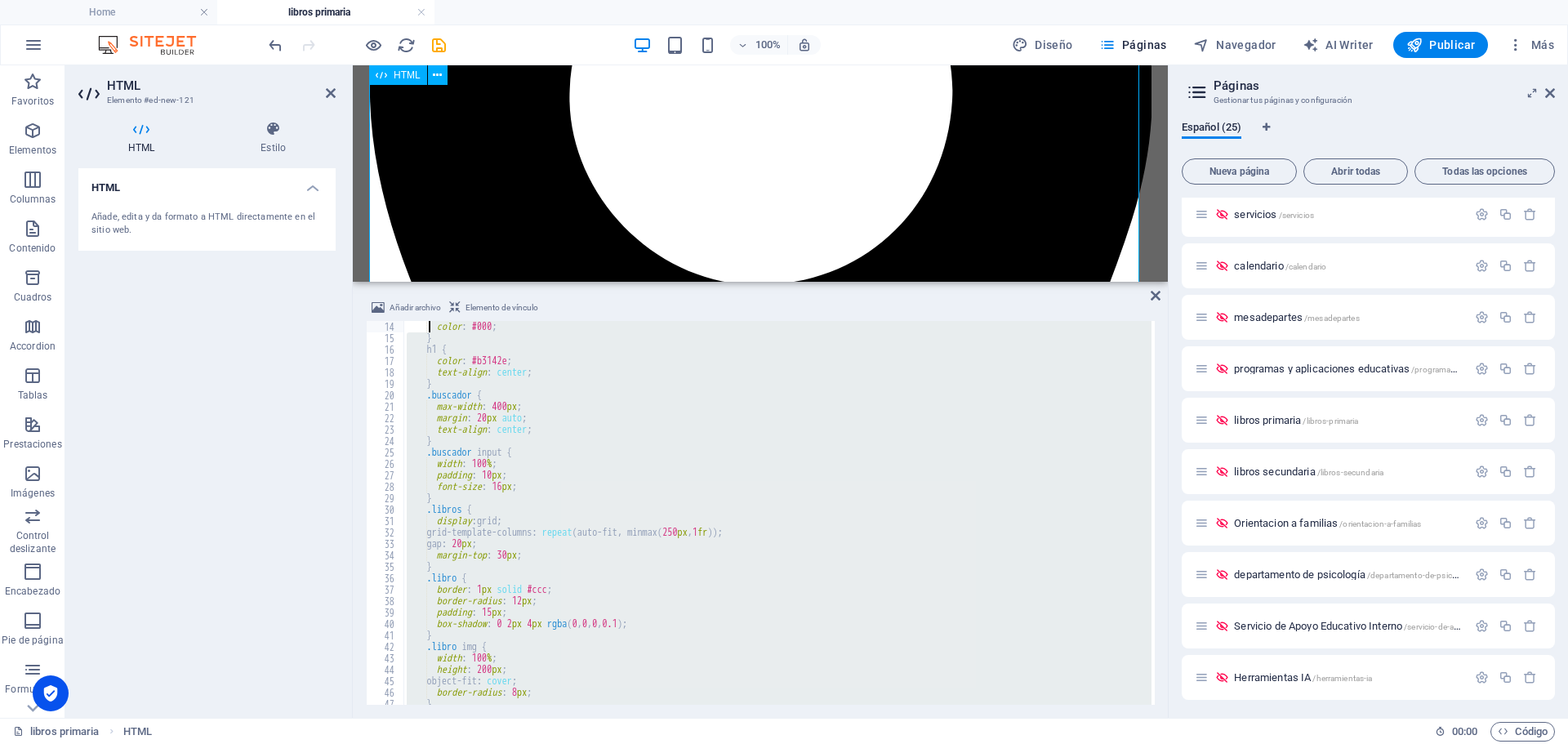 scroll, scrollTop: 0, scrollLeft: 0, axis: both 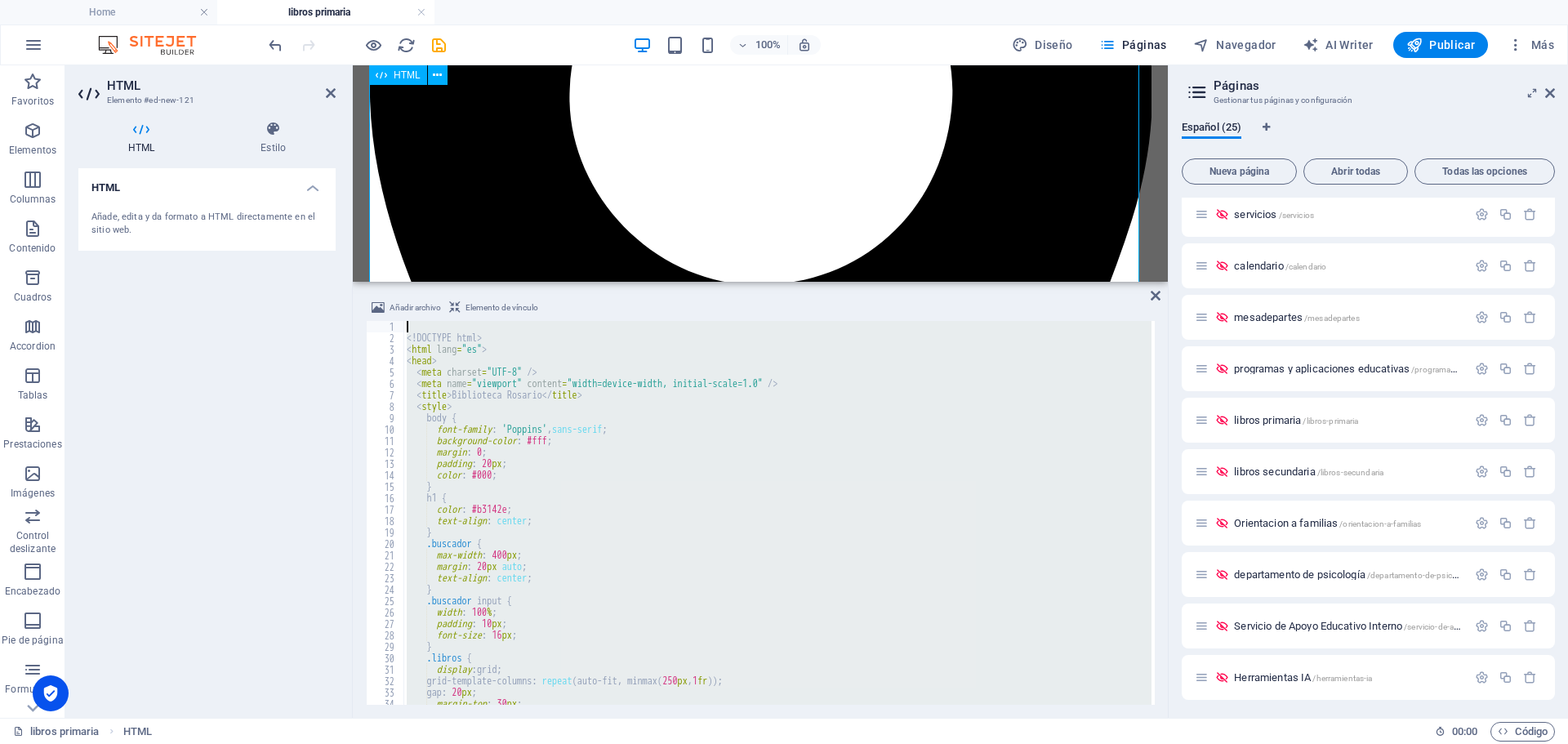 drag, startPoint x: 816, startPoint y: 754, endPoint x: 408, endPoint y: 232, distance: 662.5315 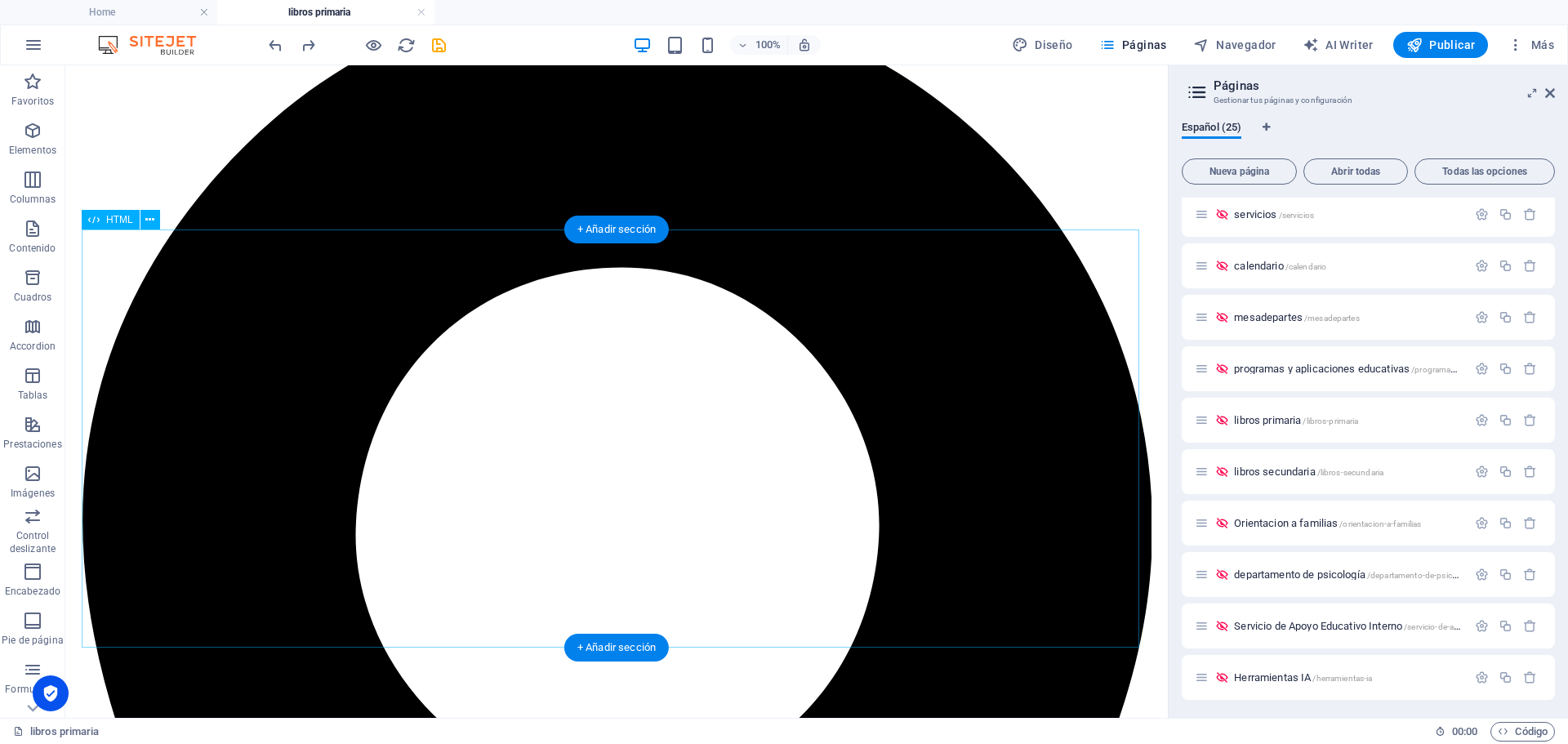 scroll, scrollTop: 82, scrollLeft: 0, axis: vertical 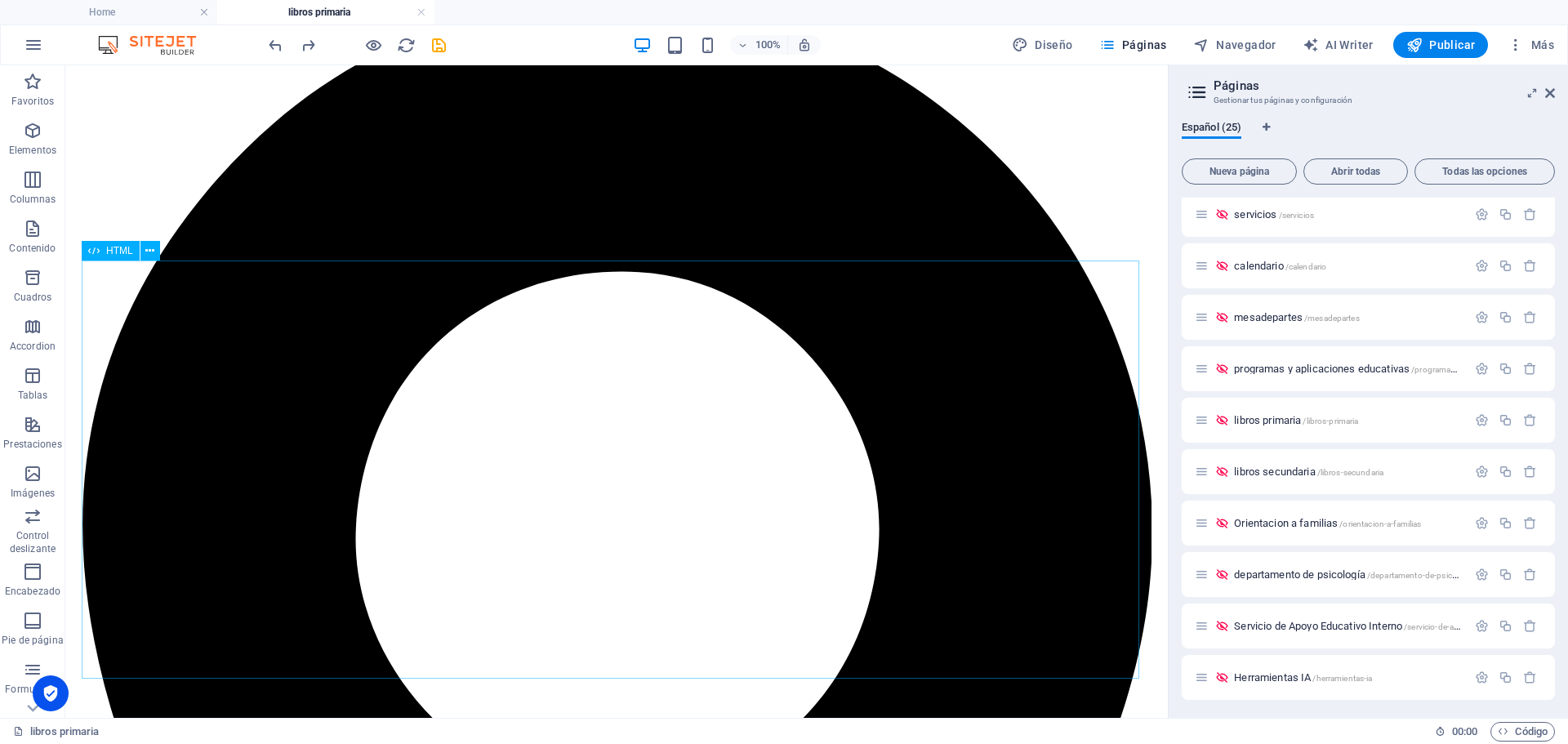 click on "HTML" at bounding box center [119, 251] 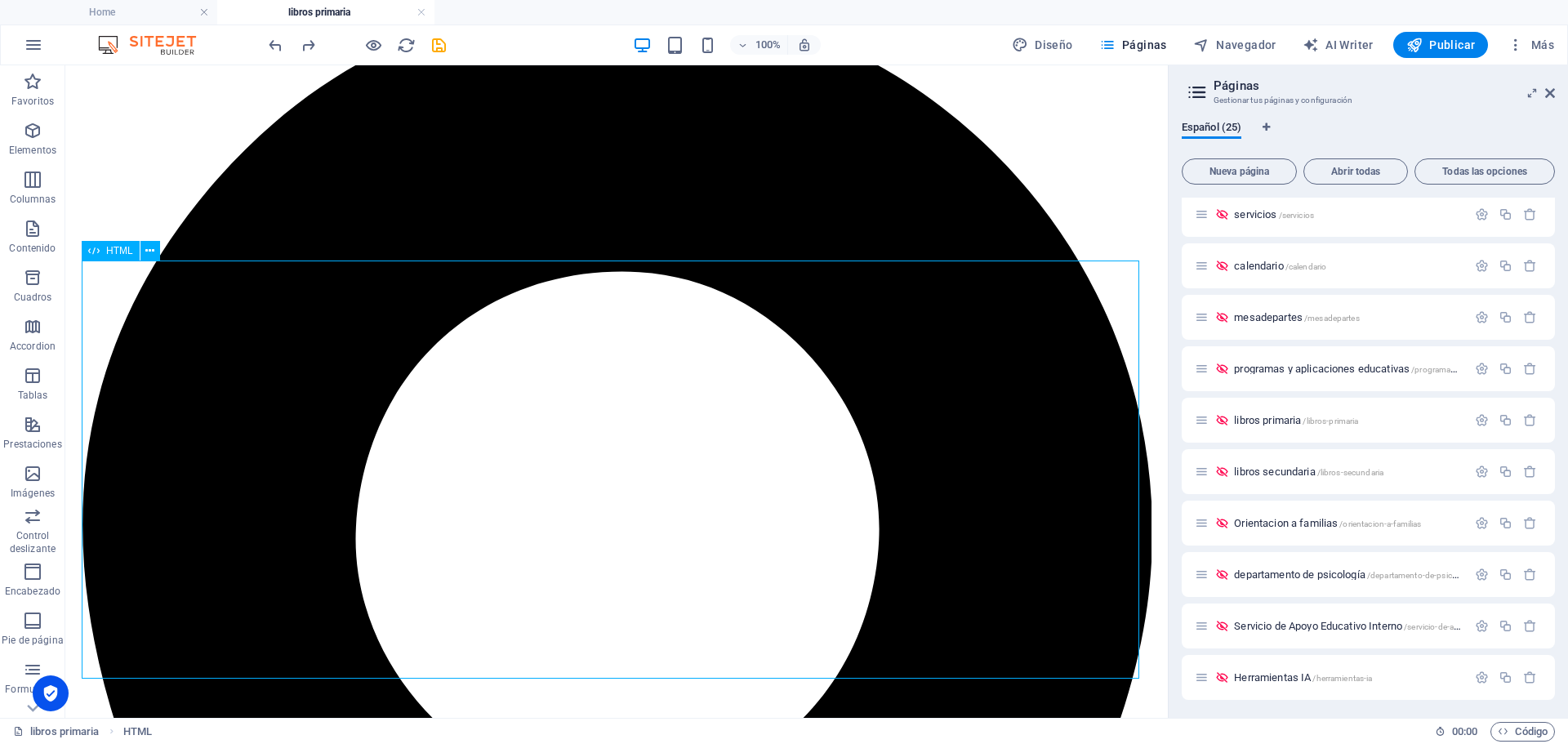 click on "HTML" at bounding box center [119, 251] 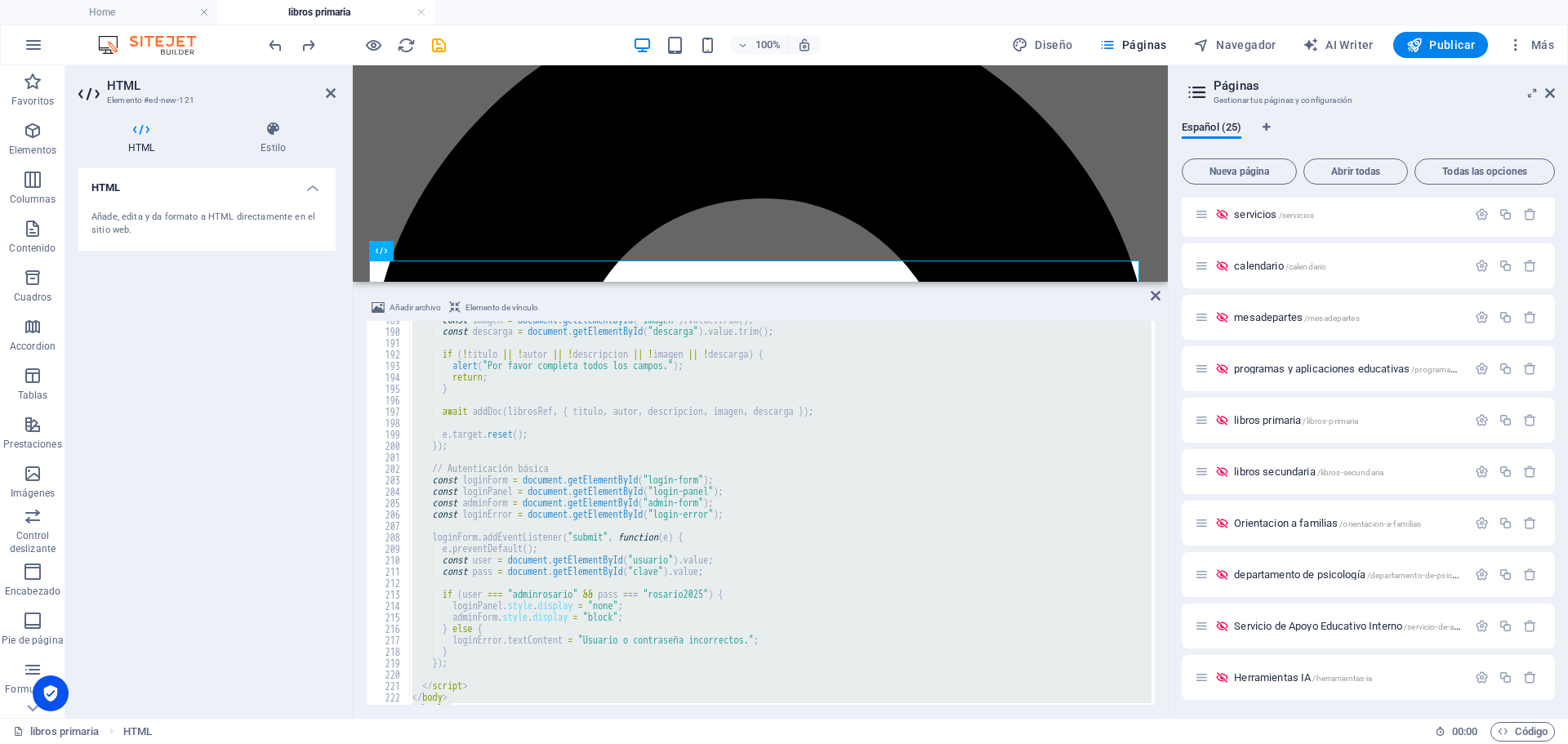 scroll, scrollTop: 2181, scrollLeft: 0, axis: vertical 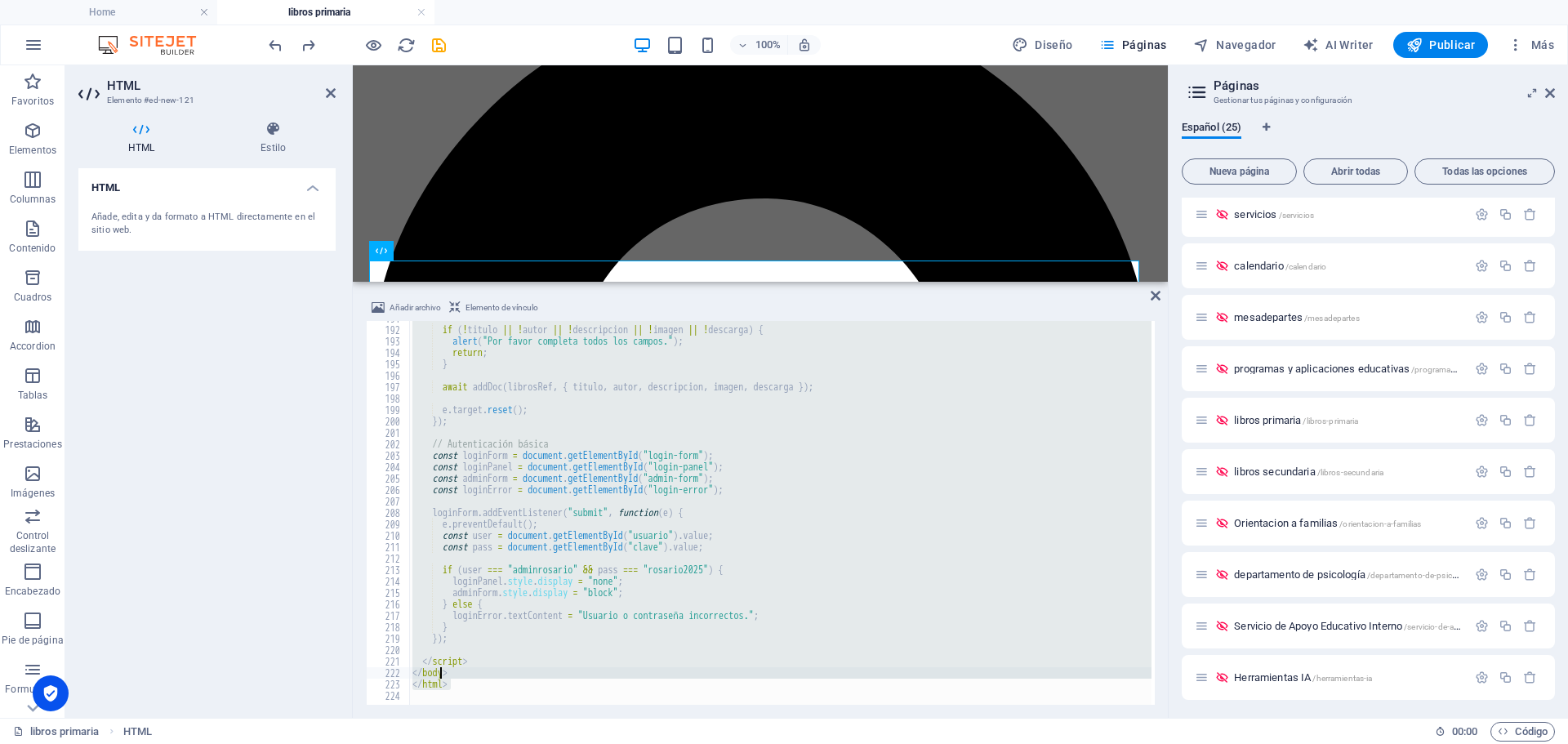type on "</script>" 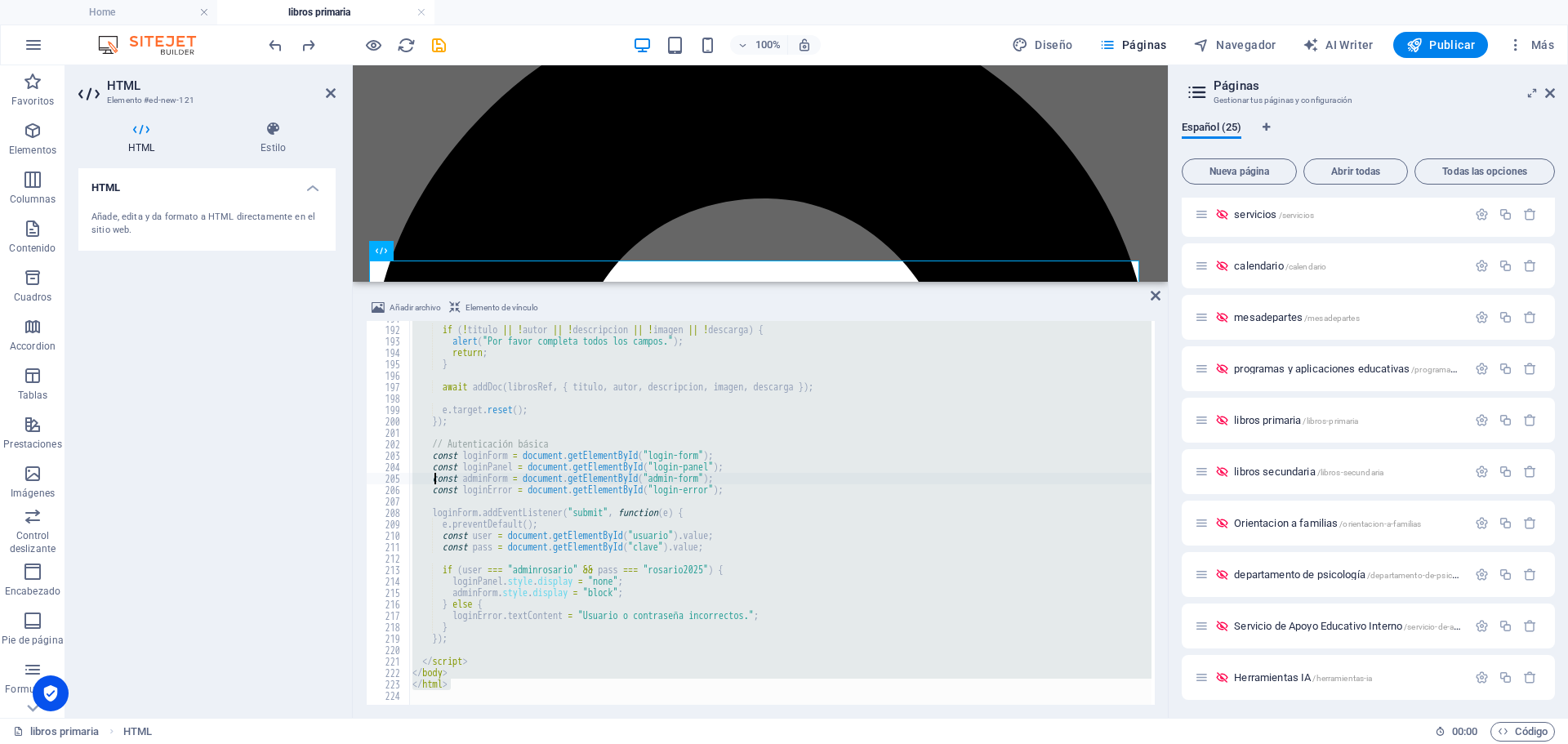 type on "// Autenticación básica" 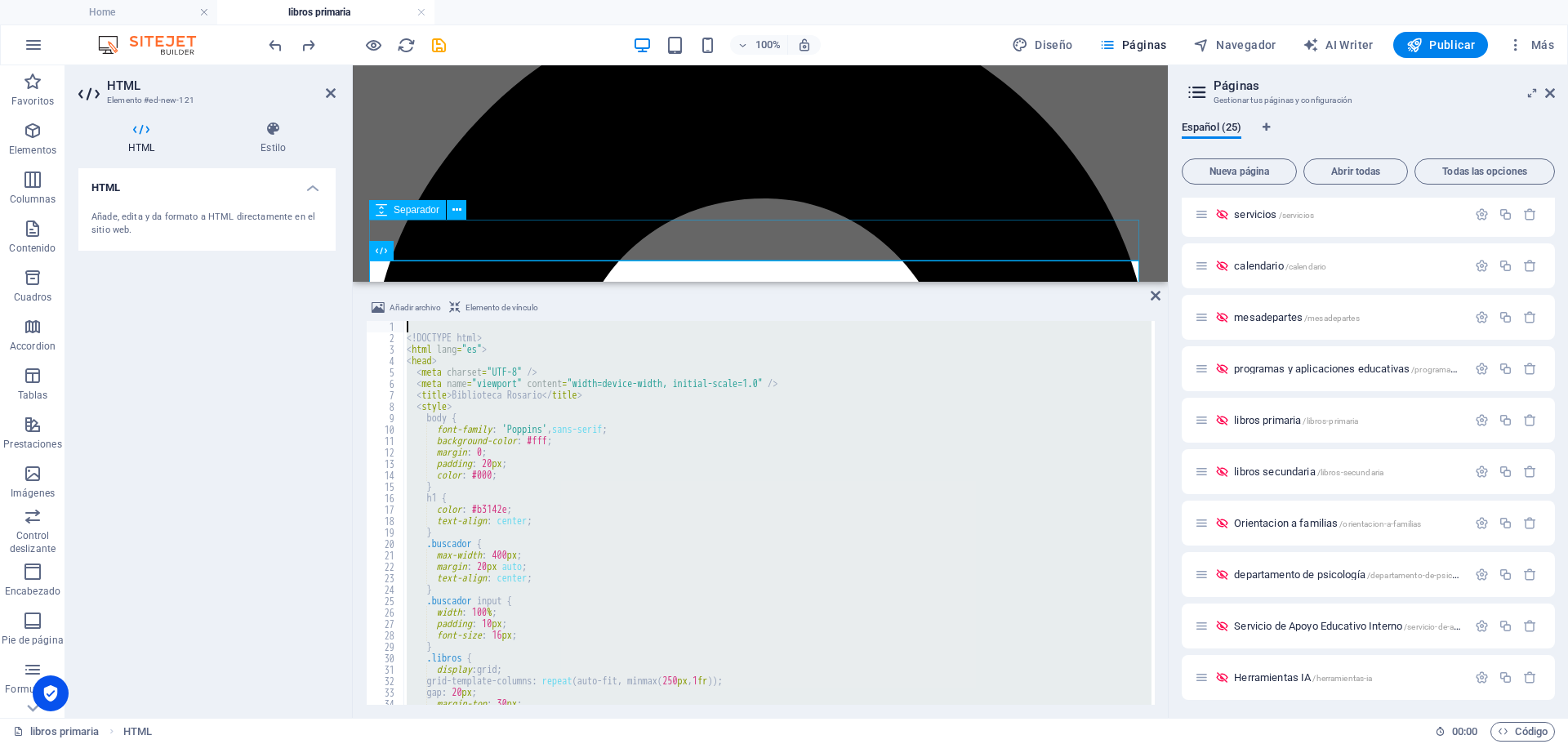 scroll, scrollTop: 0, scrollLeft: 0, axis: both 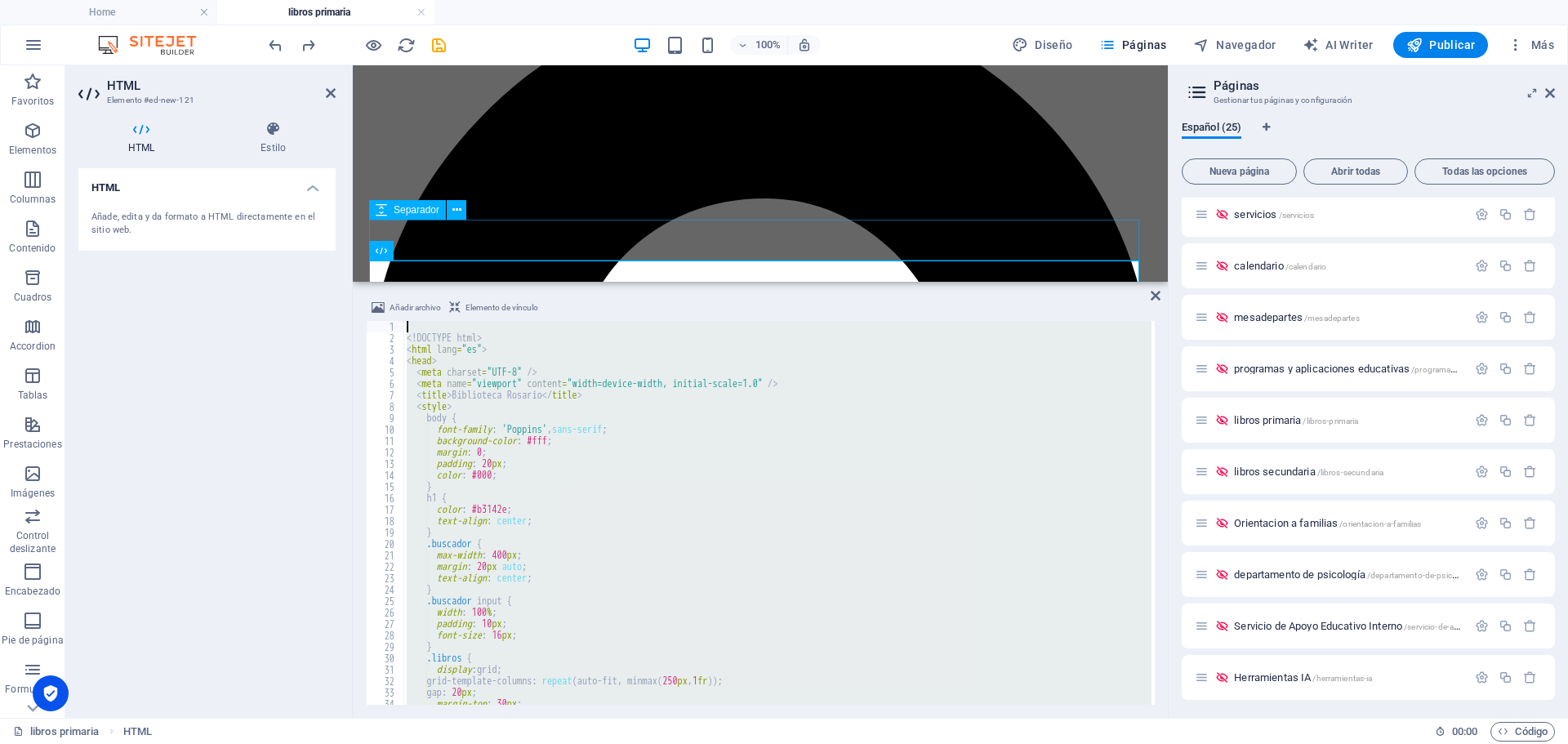 click on "H2   Contenedor   Imagen   Contenedor   Control deslizante   Tarjetas   Contenedor   Separador   Texto   Contenedor   H3   Tarjetas   Contenedor   Imagen   Separador   Texto   Tarjetas   Contenedor   Texto   Contenedor   H3   Contenedor   Imagen   Separador   Texto   Control deslizante   Tarjetas   Contenedor   H3   Contenedor   Imagen   Control deslizante   Tarjetas   Imagen   Control deslizante   Contenedor   Pie de página Saga   Texto   Contenedor   Contenedor   H3   Separador   Referencia   Separador   Separador   HTML   Referencia   Contenedor   H3   Contenedor   Separador   Menú   Icono   Contenedor   Separador   Tarjetas   H3   Contenedor   Texto   Contenedor   Imagen Añadir archivo Elemento de vínculo const loginForm = document.getElementById("login-form"); 1 2 3 4 5 6 7 8 9 10 11 12 13 14 15 16 17 18 19 20 21 22 23 24 25 26 27 28 29 30 31 32 33 34 35 36 <! DOCTYPE   html > < html   lang = "es" > < head >    < meta   charset = "UTF-8"   />    < meta   name = "viewport"   =   />" at bounding box center (760, 391) 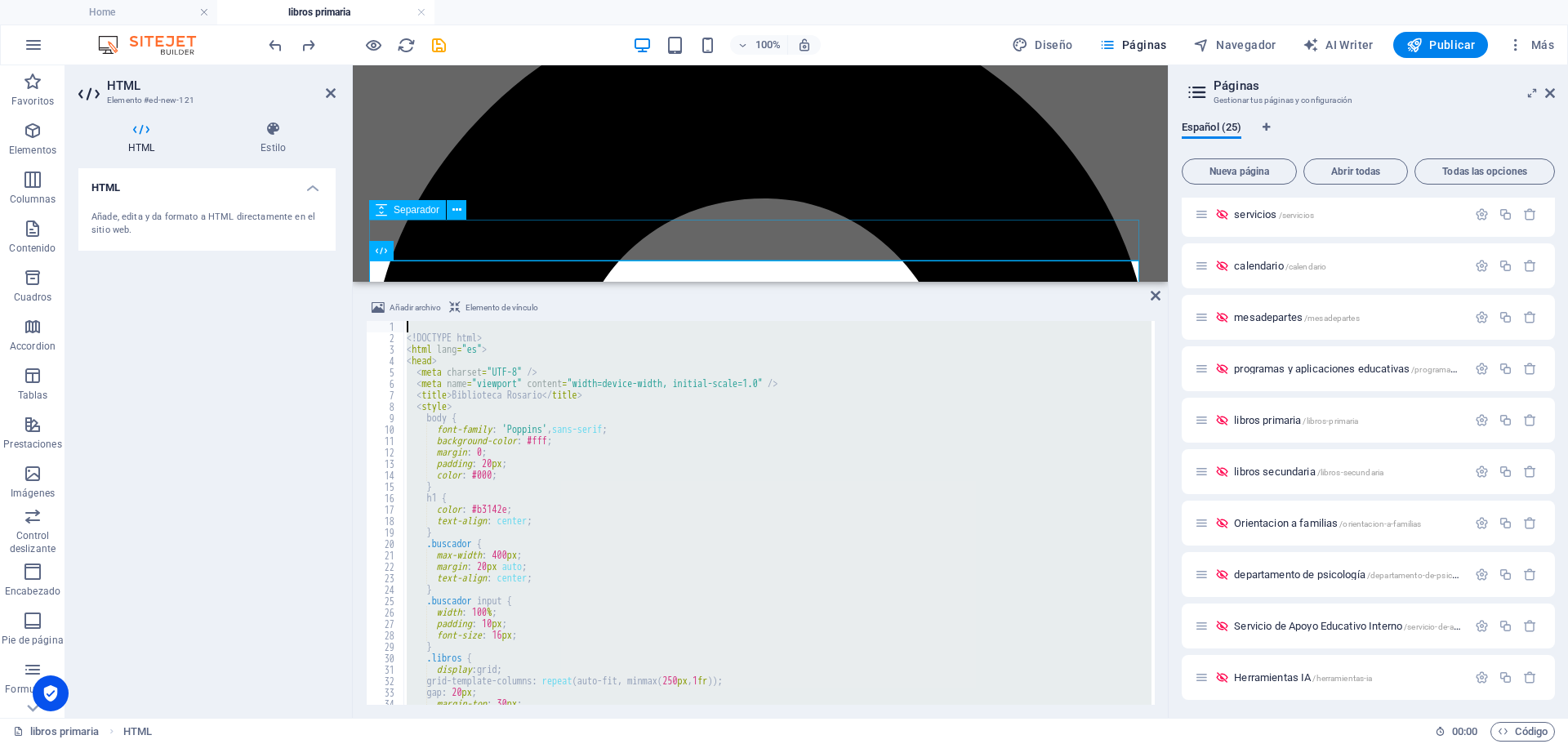 type on "<!DOCTYPE html>" 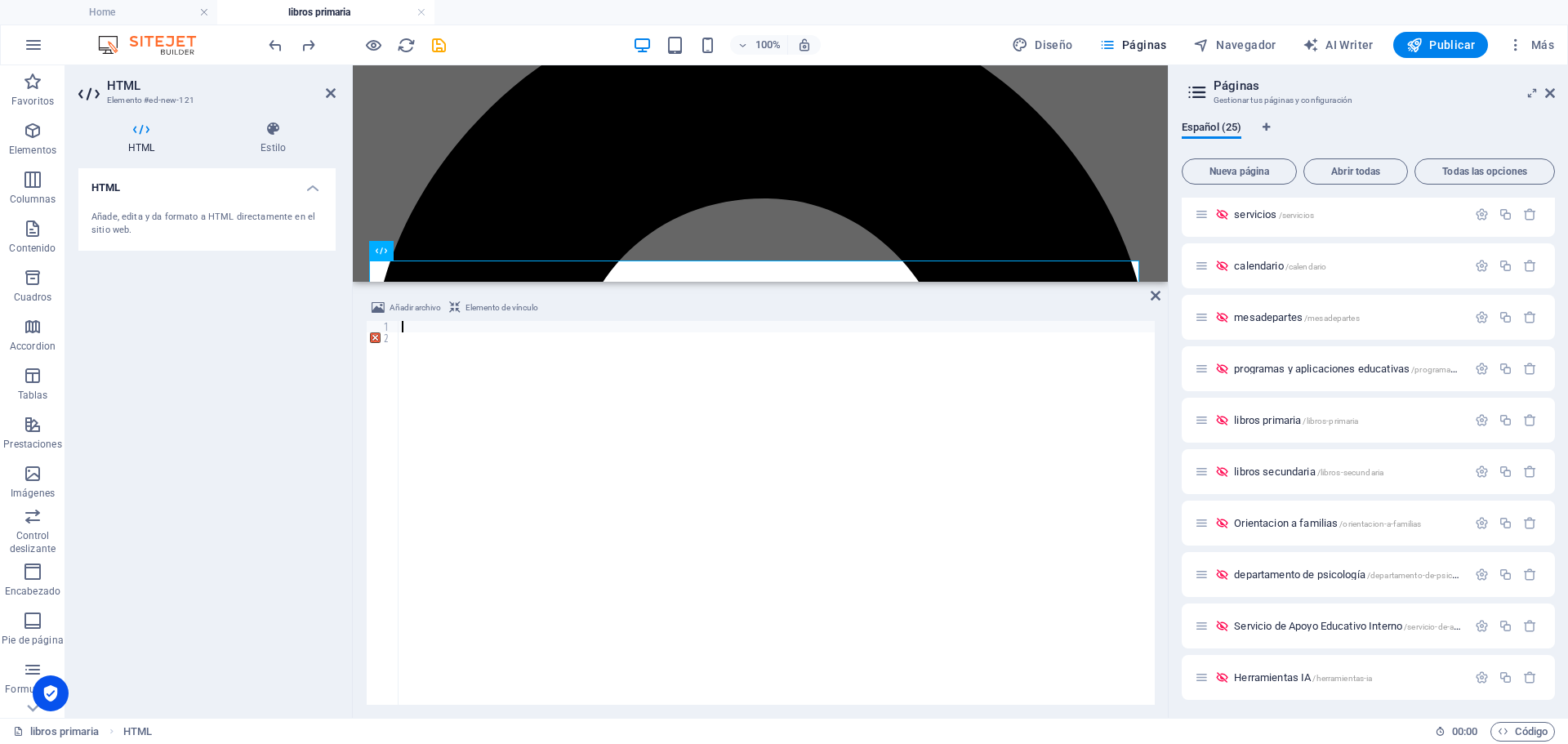 paste on "</html>" 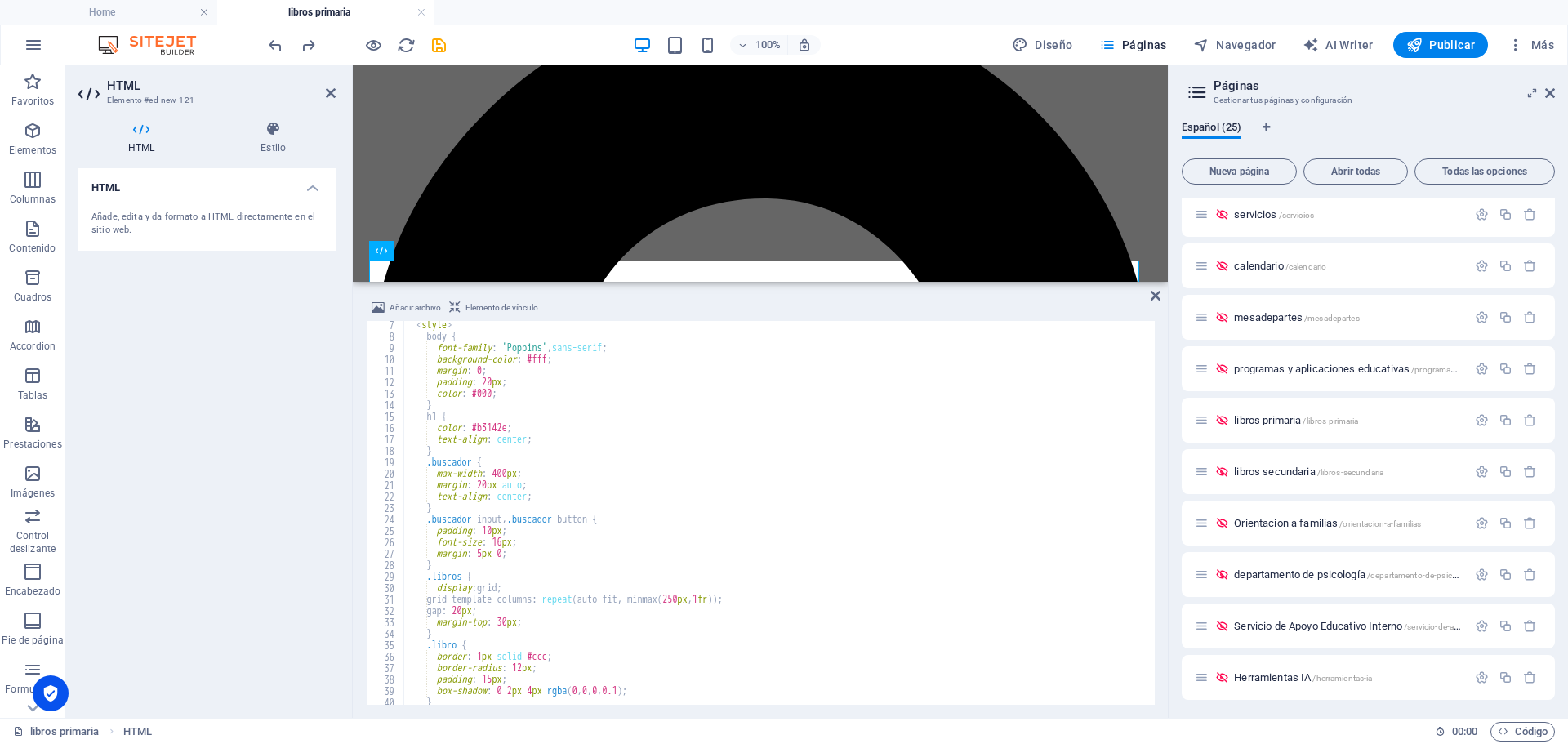 scroll, scrollTop: 0, scrollLeft: 0, axis: both 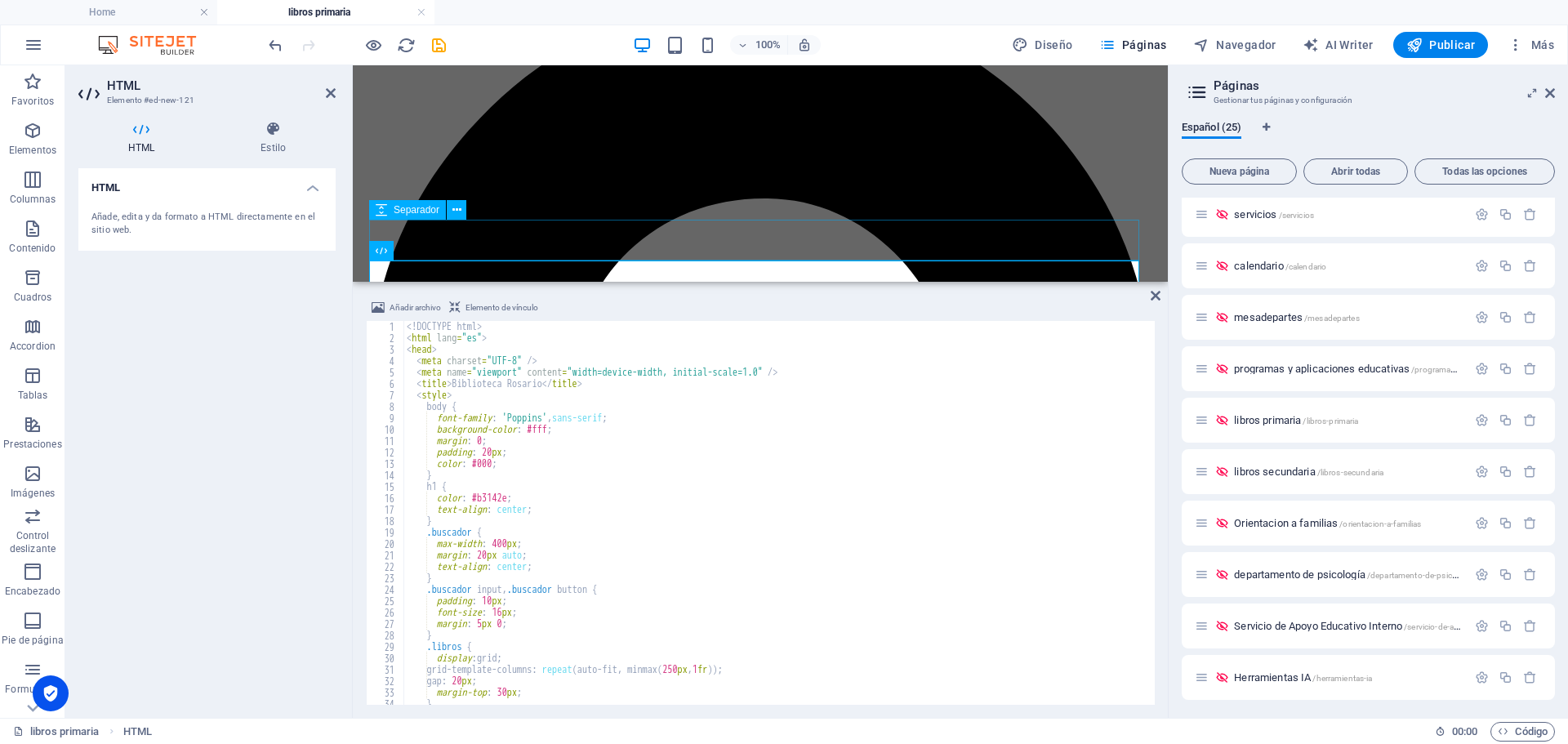 click at bounding box center [760, 4202] 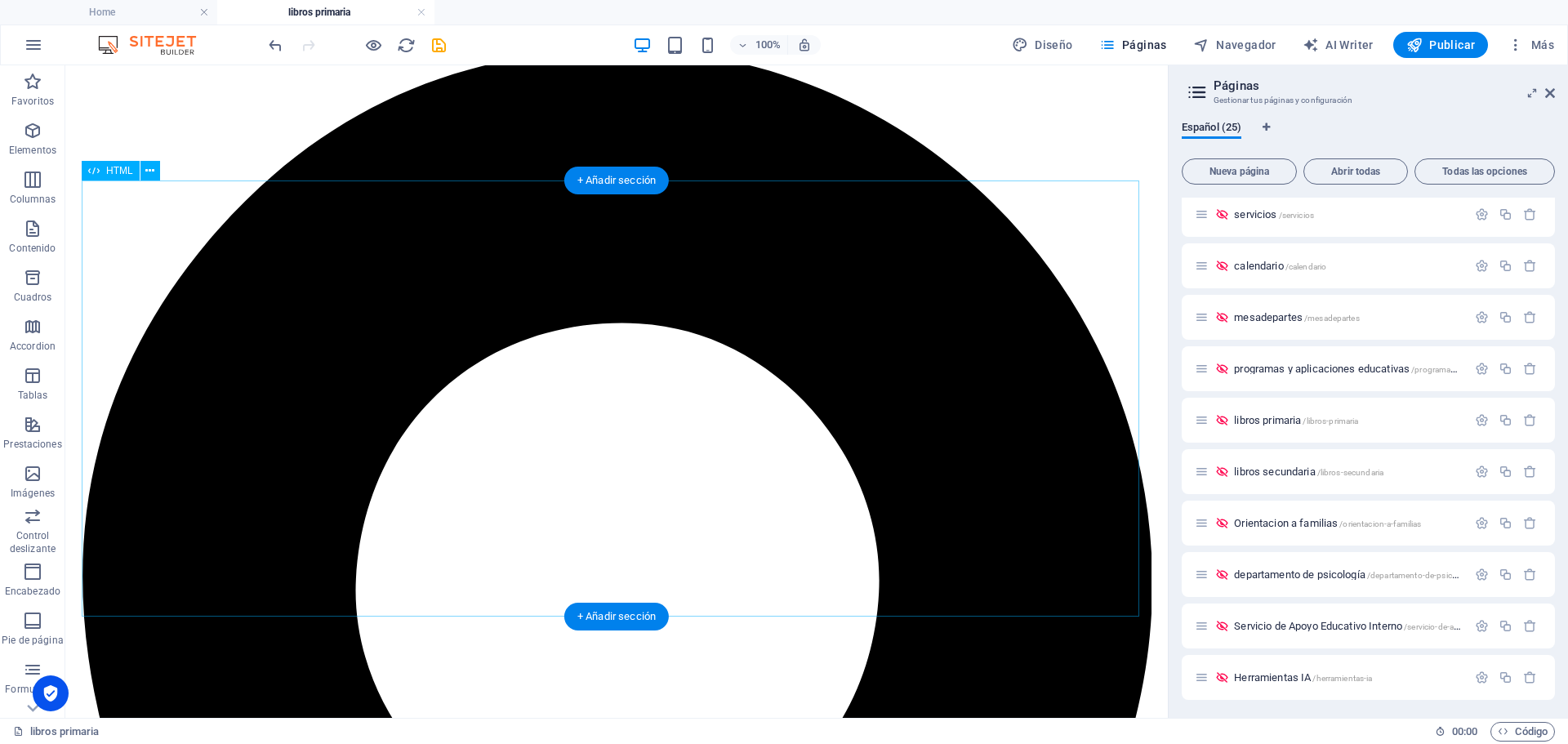 scroll, scrollTop: 1, scrollLeft: 0, axis: vertical 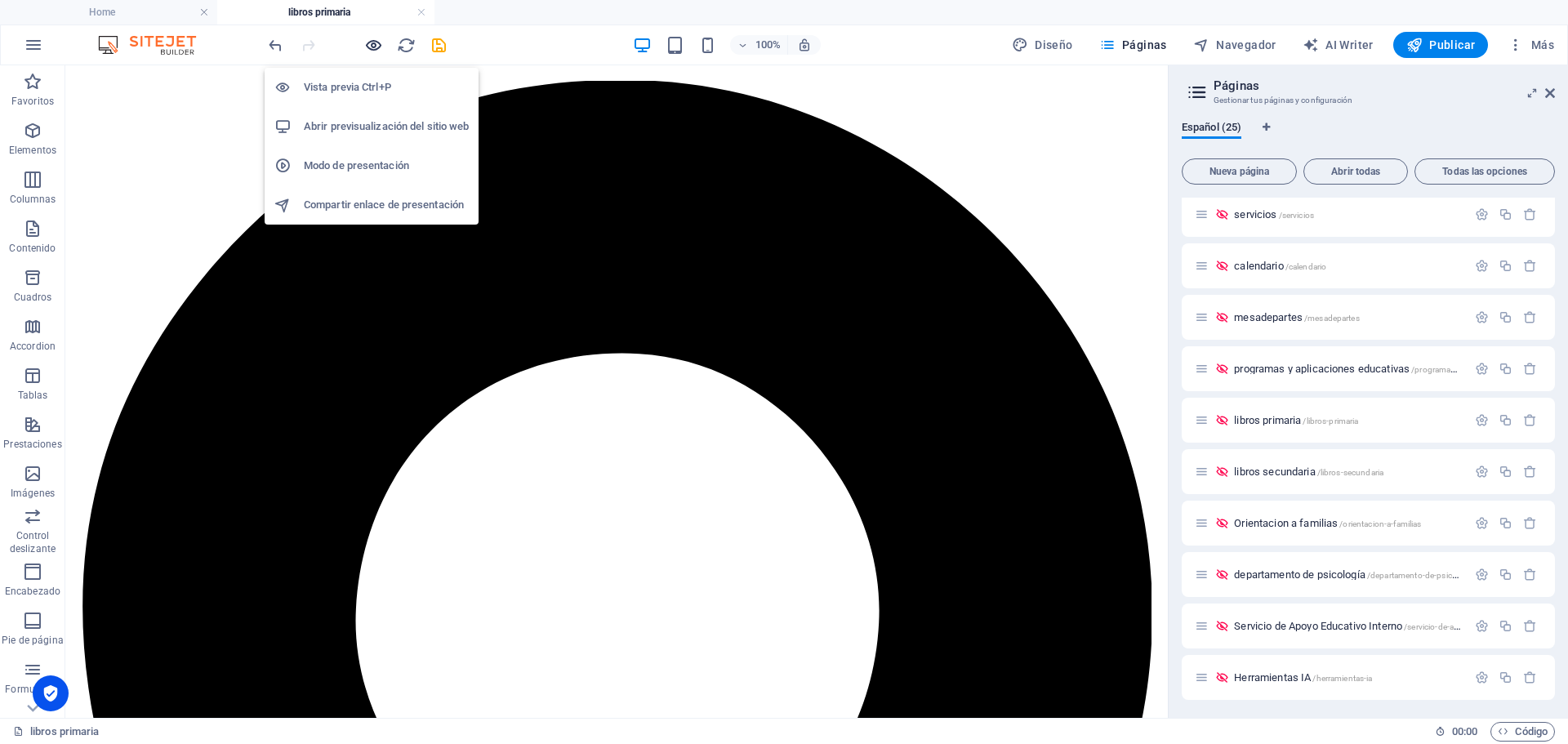 click at bounding box center (373, 45) 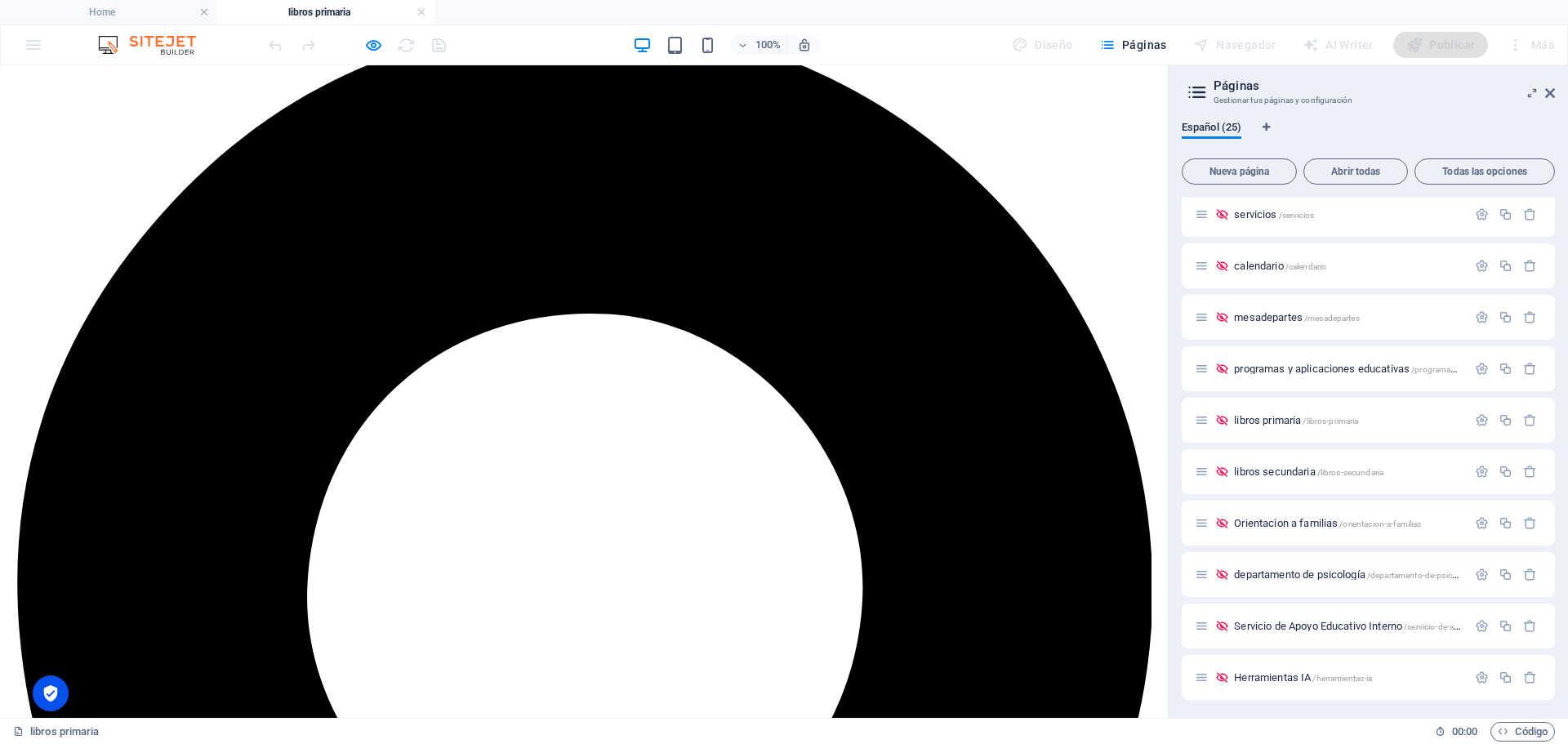 scroll, scrollTop: 82, scrollLeft: 0, axis: vertical 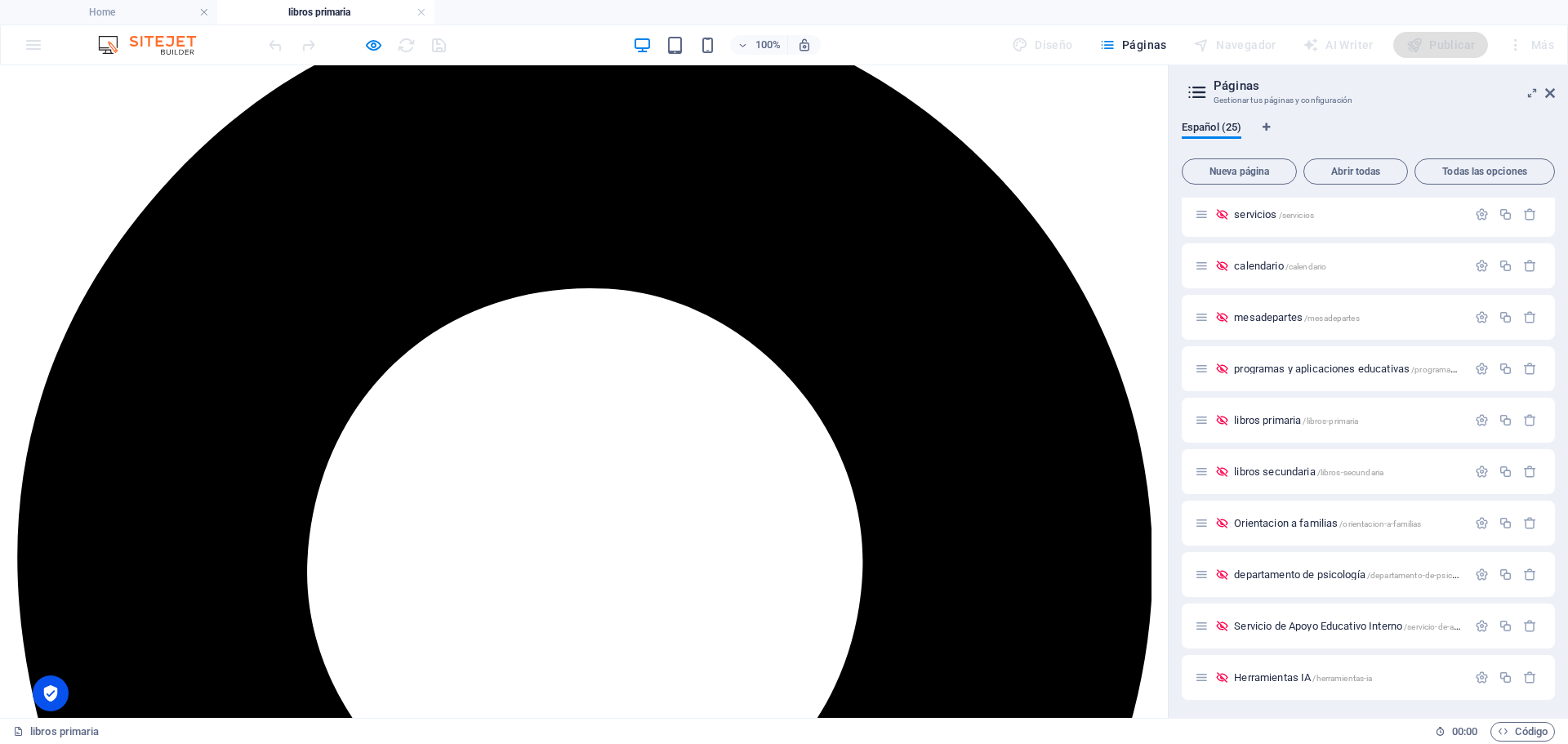 click at bounding box center (542, 6000) 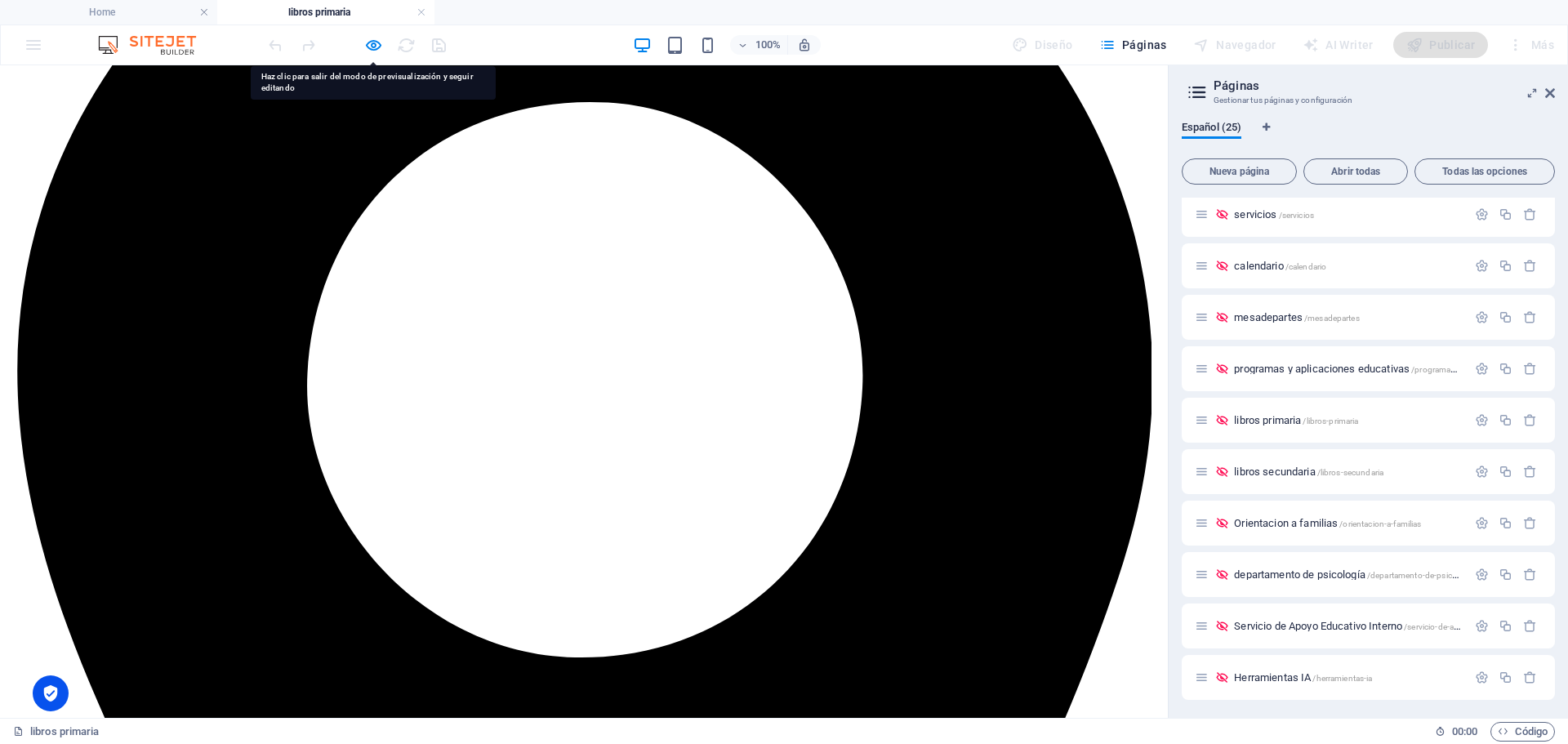 scroll, scrollTop: 246, scrollLeft: 0, axis: vertical 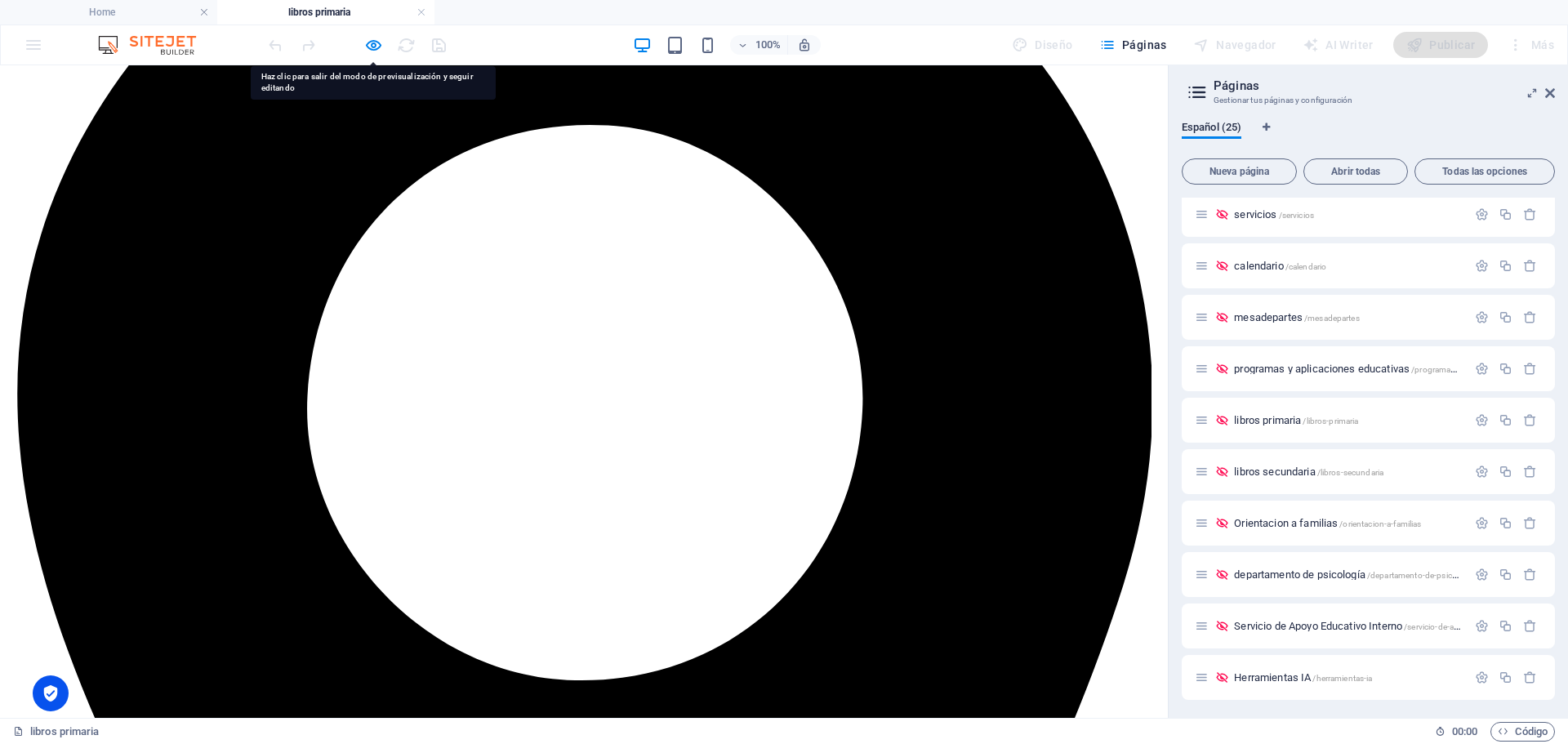 click at bounding box center (593, 6012) 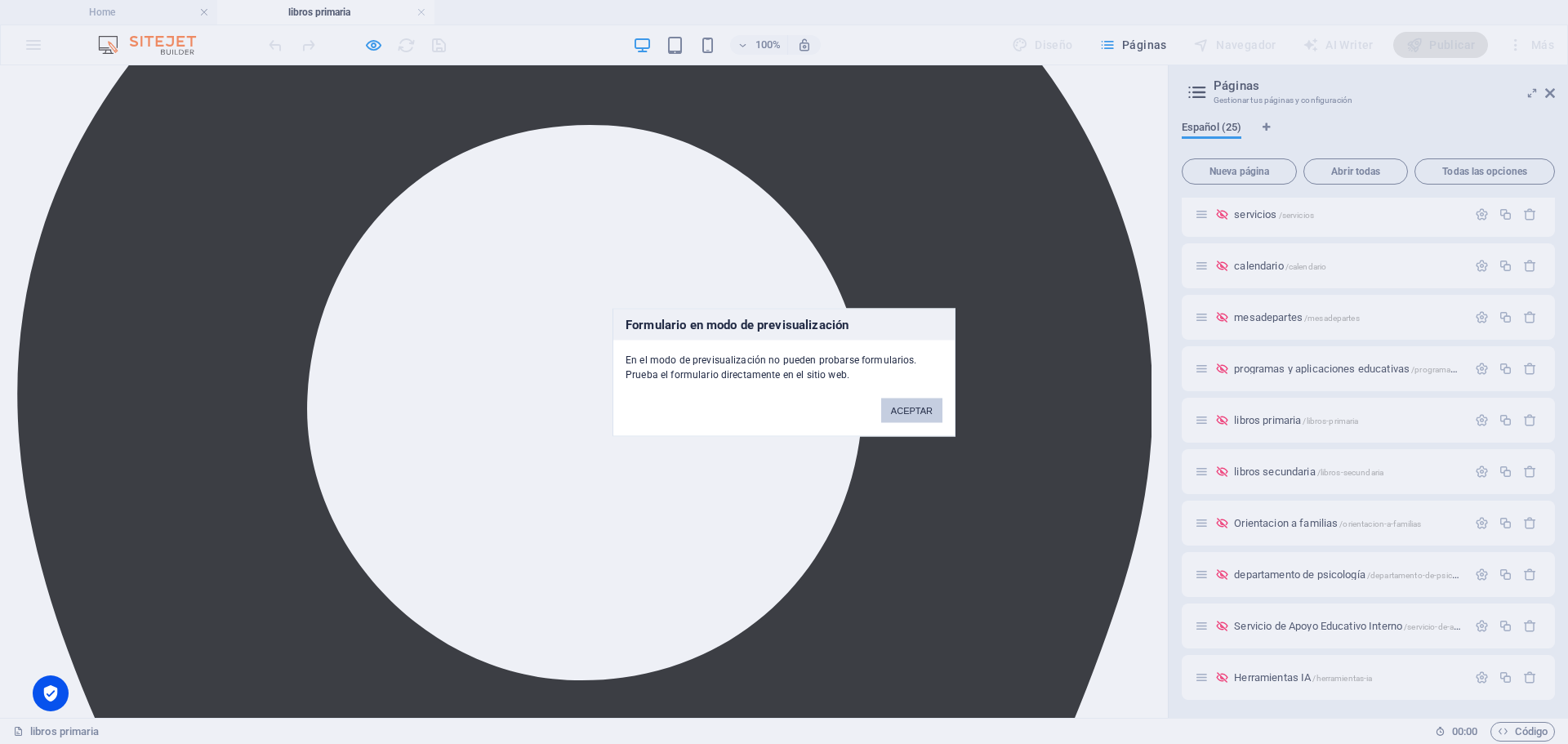 click on "ACEPTAR" at bounding box center [911, 410] 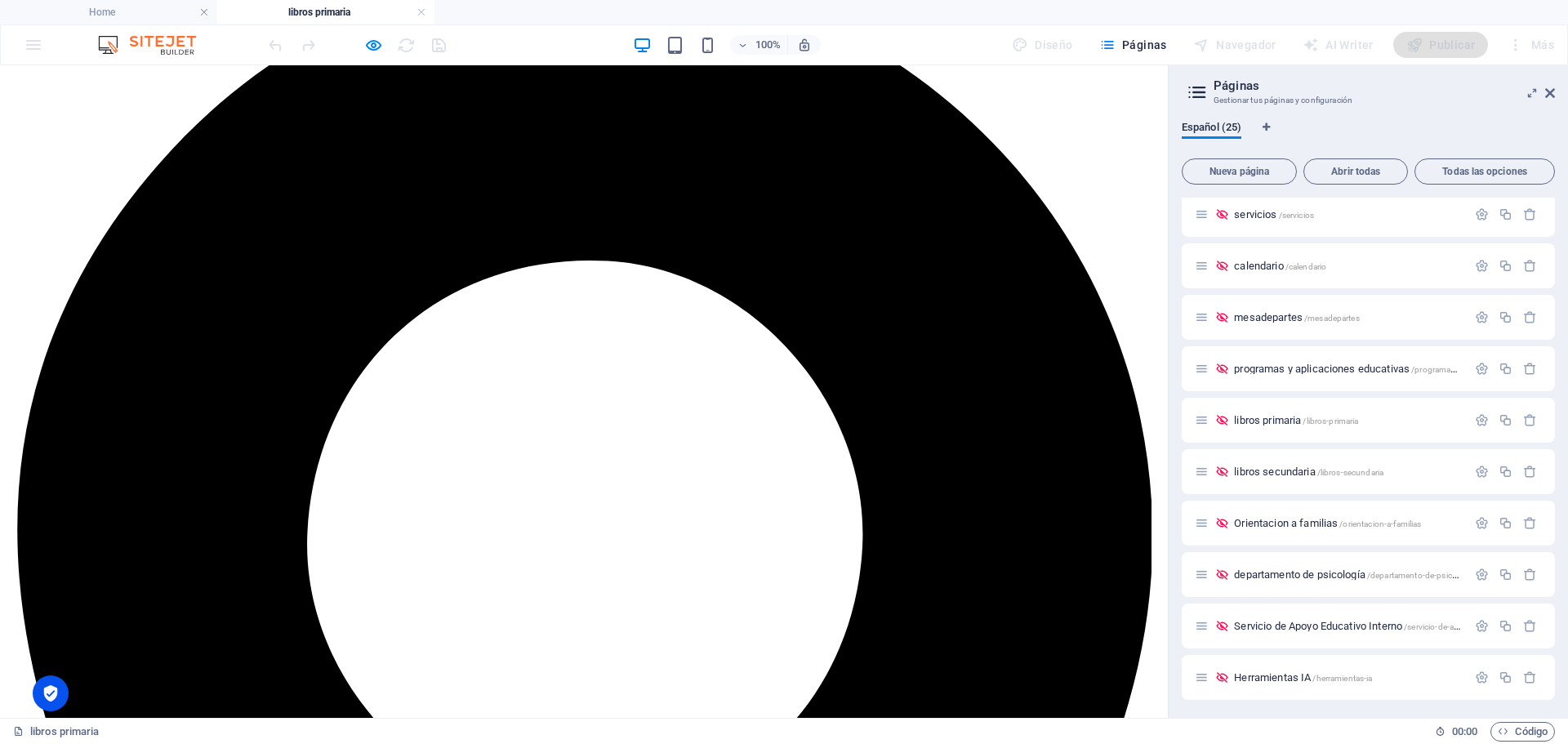 scroll, scrollTop: 82, scrollLeft: 0, axis: vertical 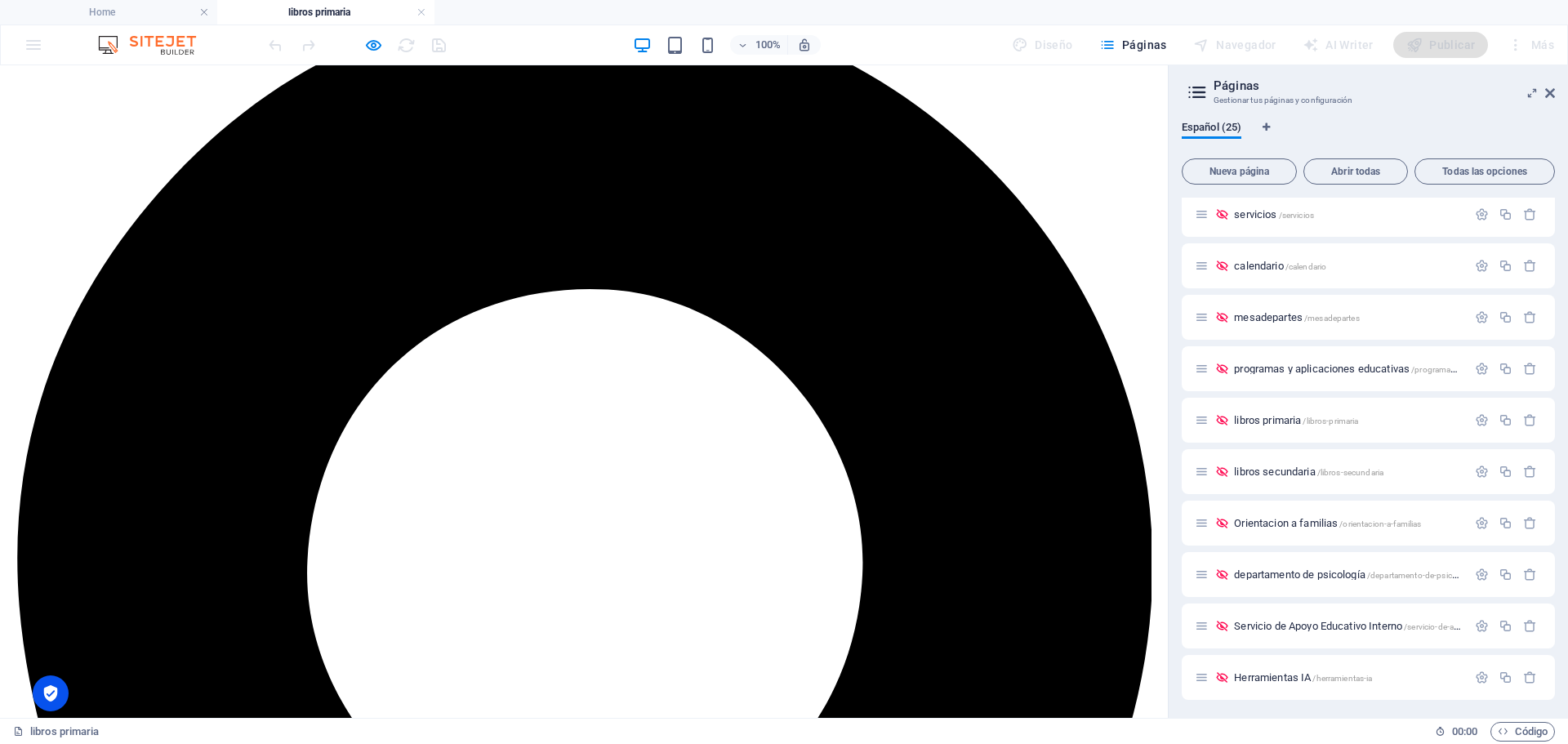 click on "[GEOGRAPHIC_DATA]" at bounding box center (584, 5946) 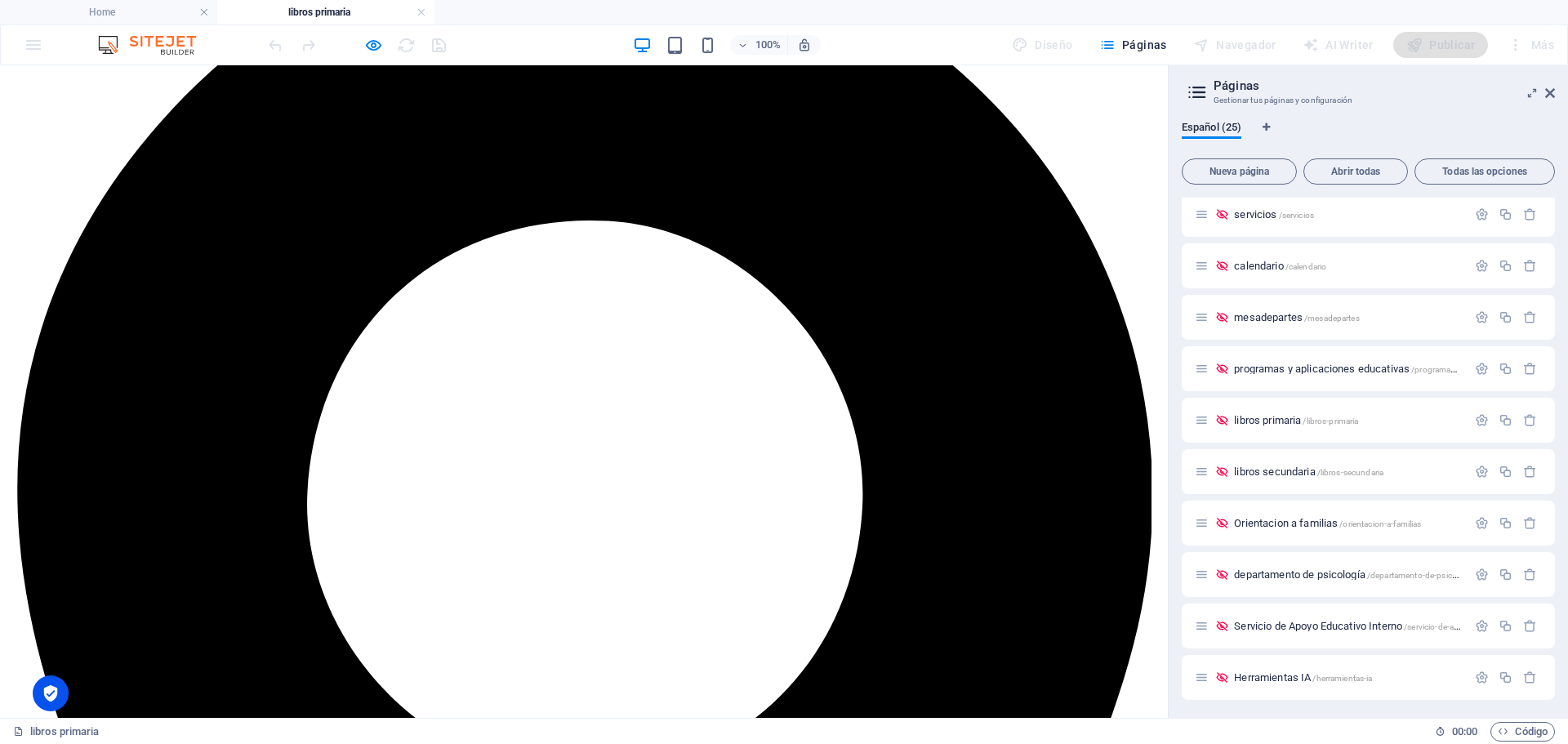 scroll, scrollTop: 0, scrollLeft: 0, axis: both 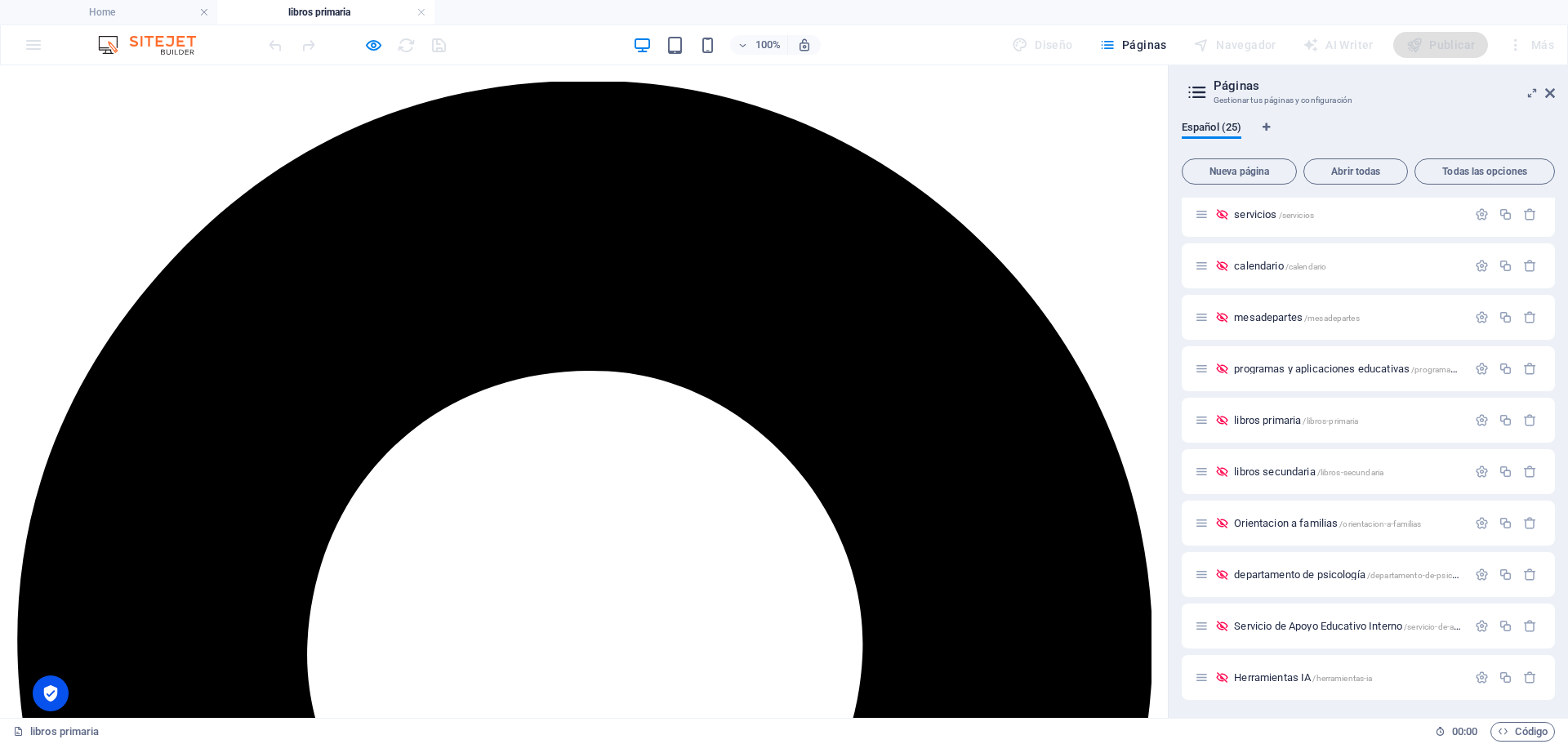 click on "libros primaria" at bounding box center (326, 12) 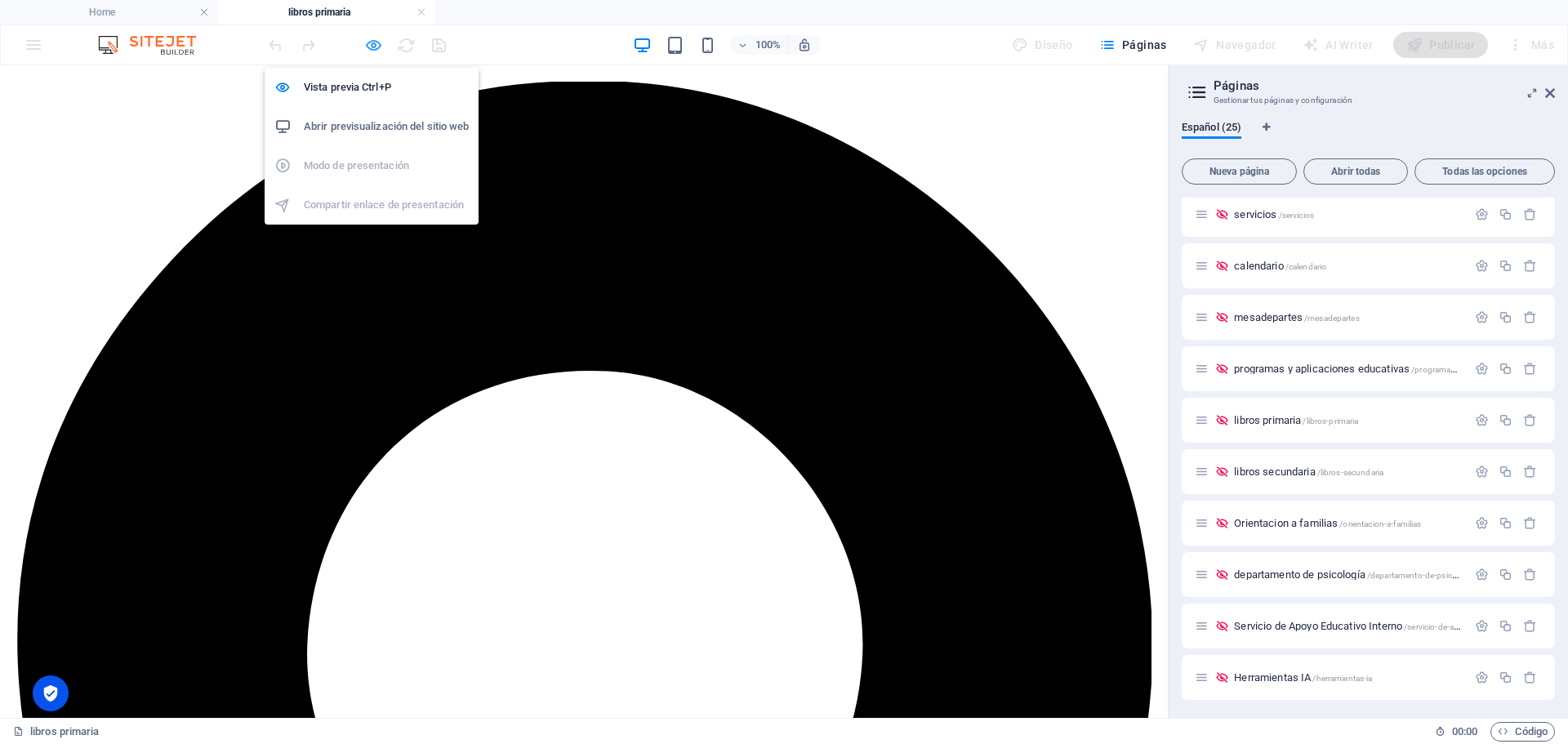 click at bounding box center (373, 45) 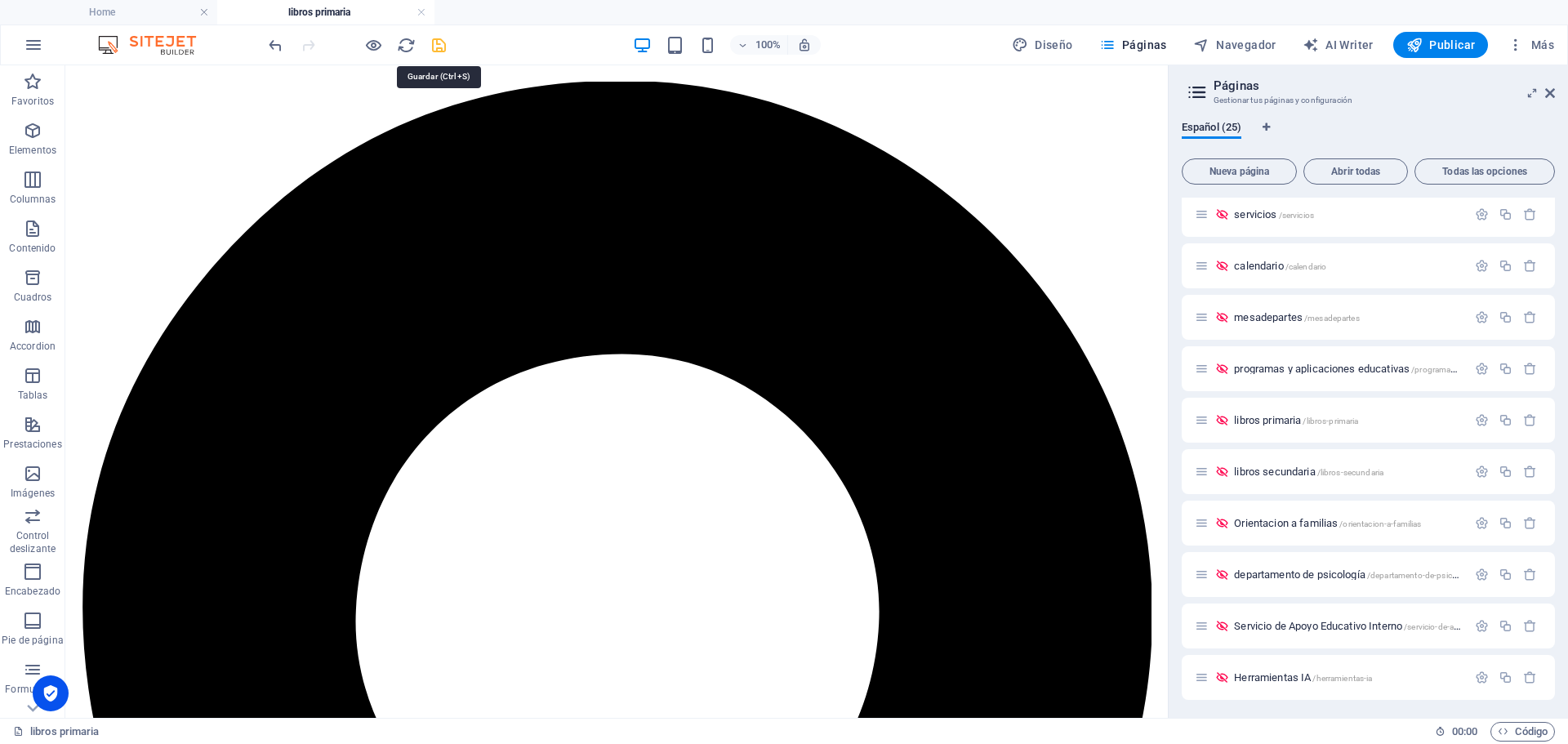 click at bounding box center (439, 45) 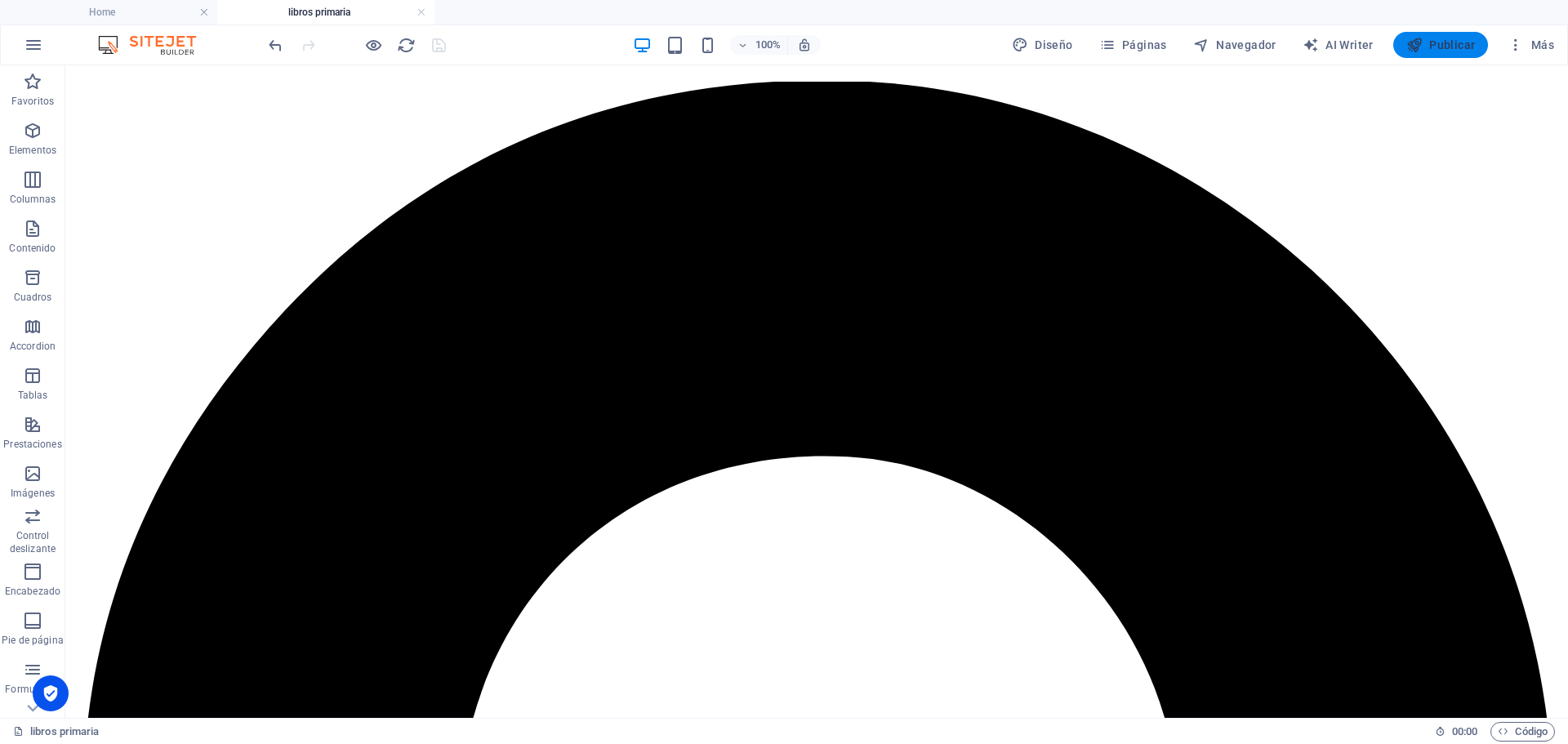 click on "Publicar" at bounding box center [1441, 45] 